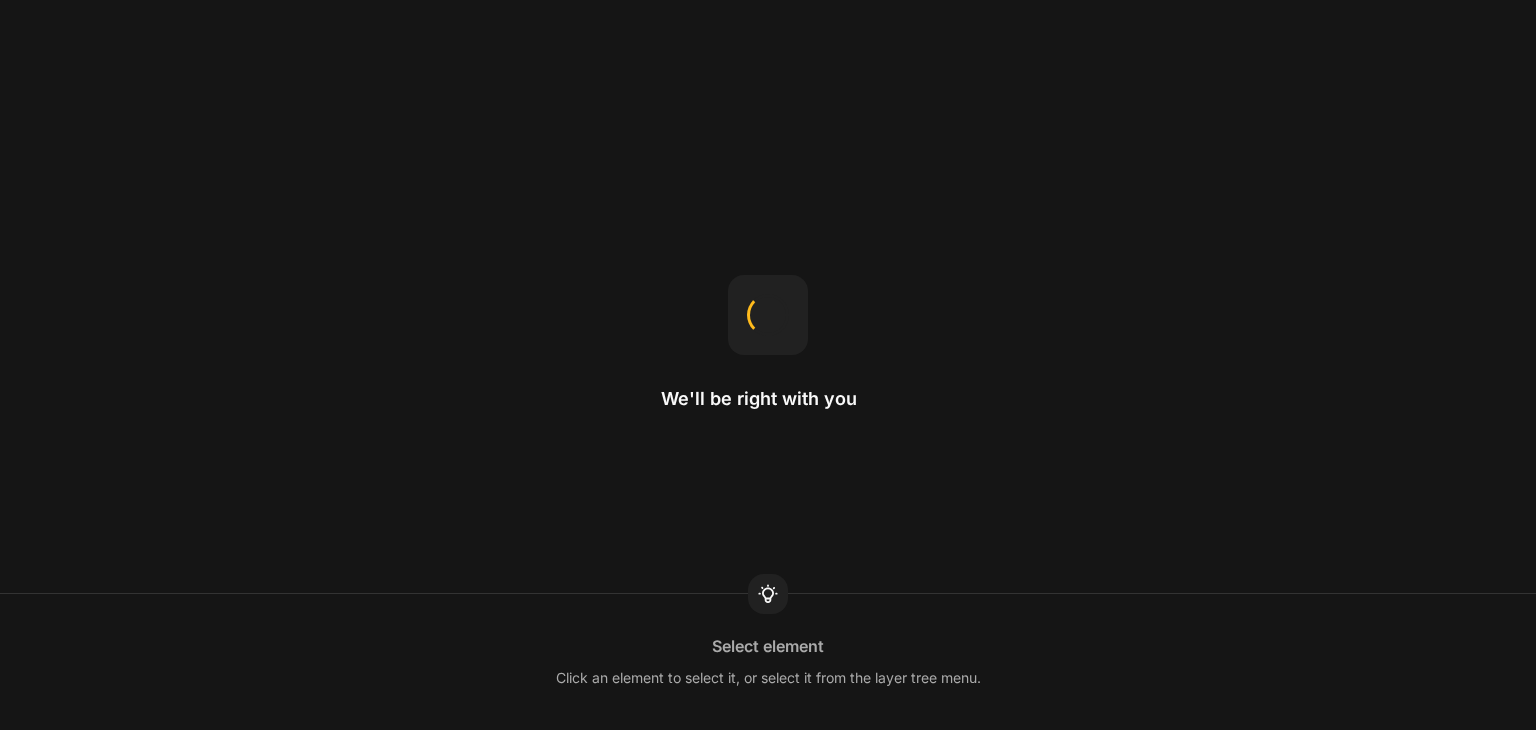 scroll, scrollTop: 0, scrollLeft: 0, axis: both 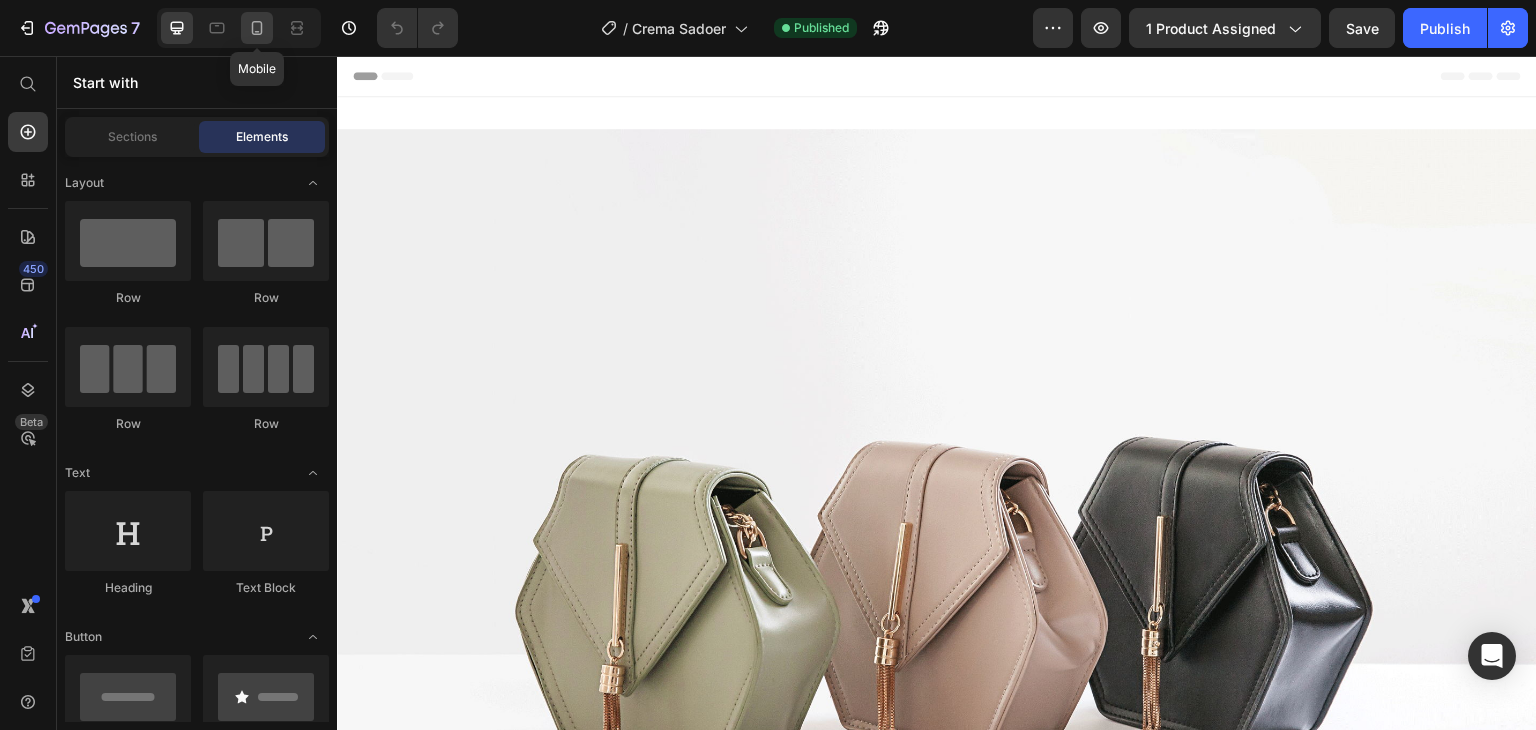 click 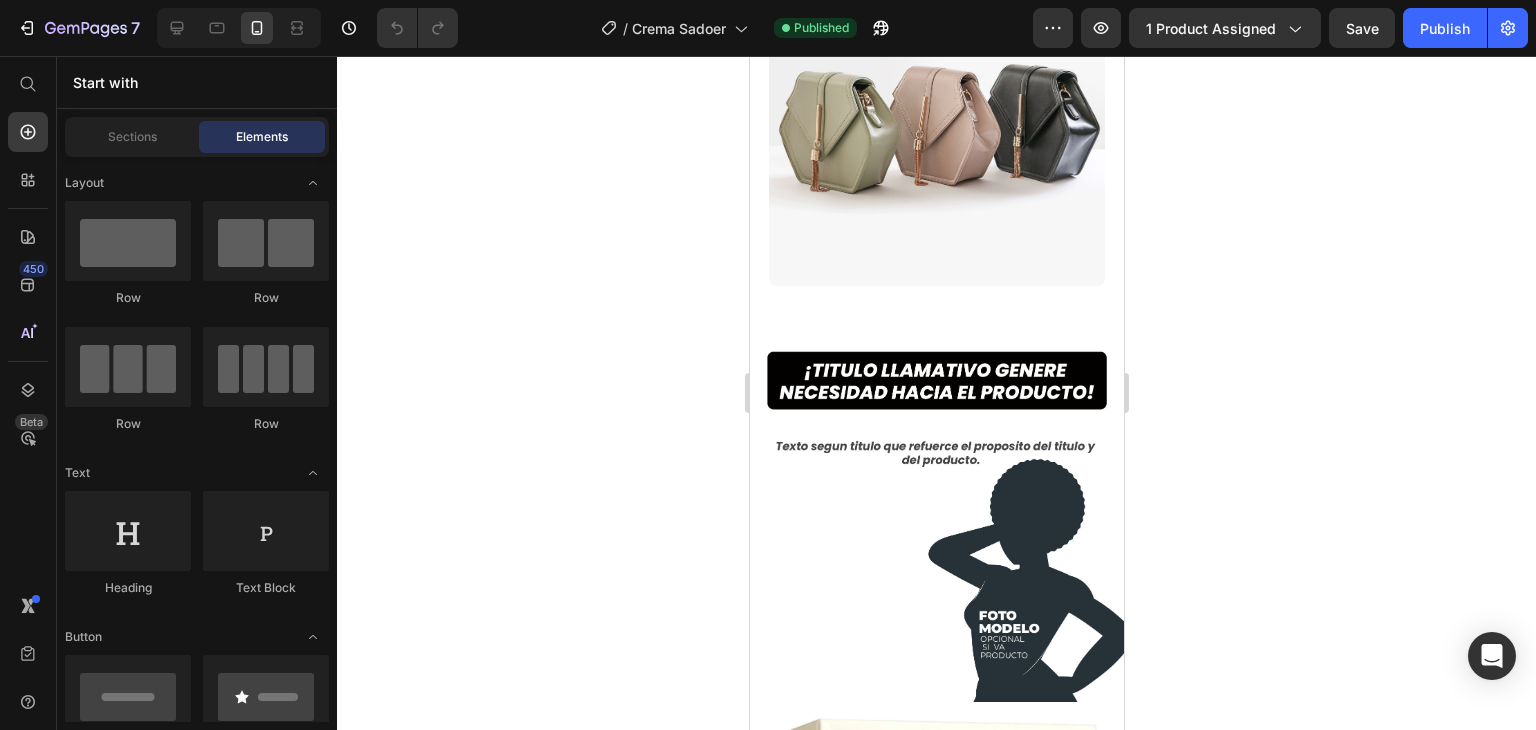 scroll, scrollTop: 1100, scrollLeft: 0, axis: vertical 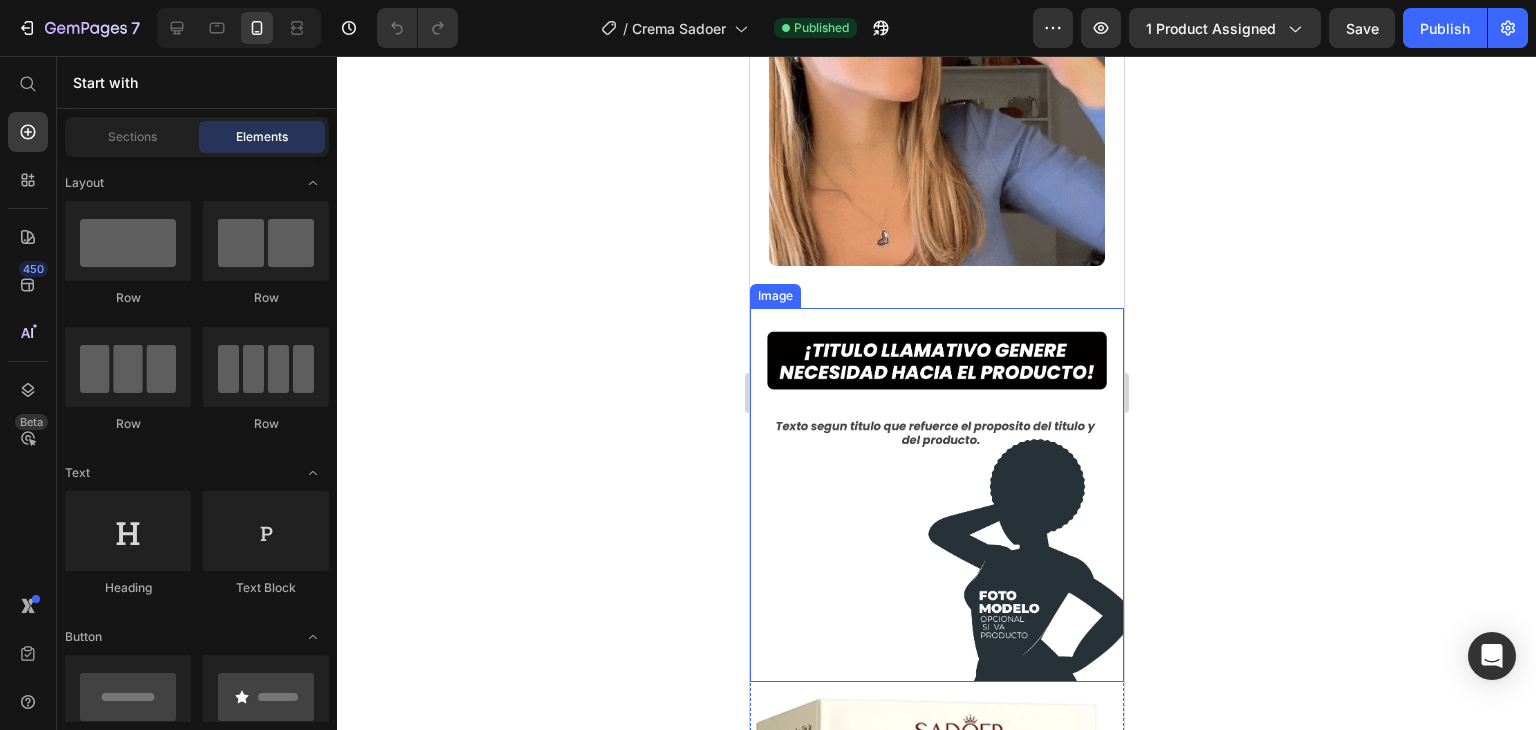 click at bounding box center (936, 495) 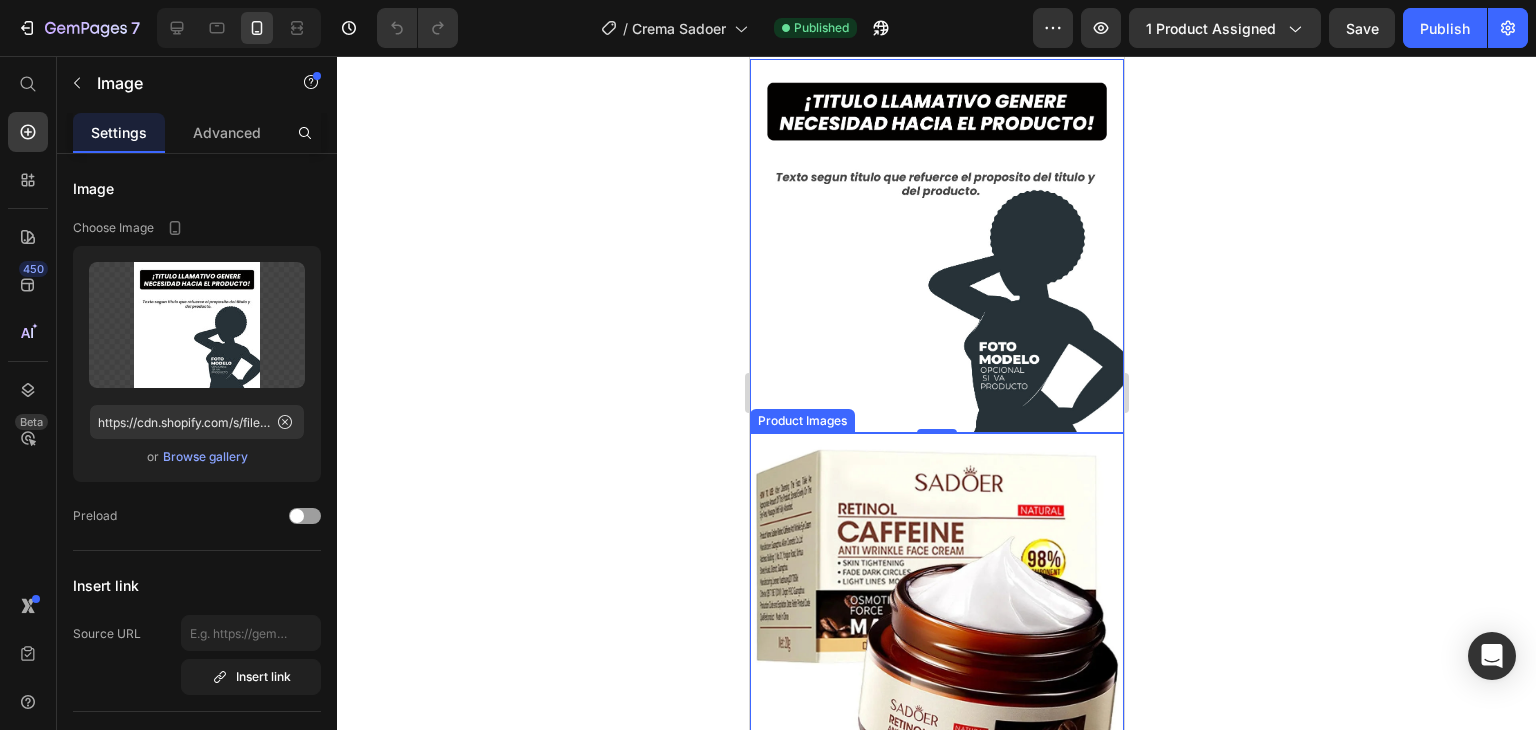scroll, scrollTop: 1200, scrollLeft: 0, axis: vertical 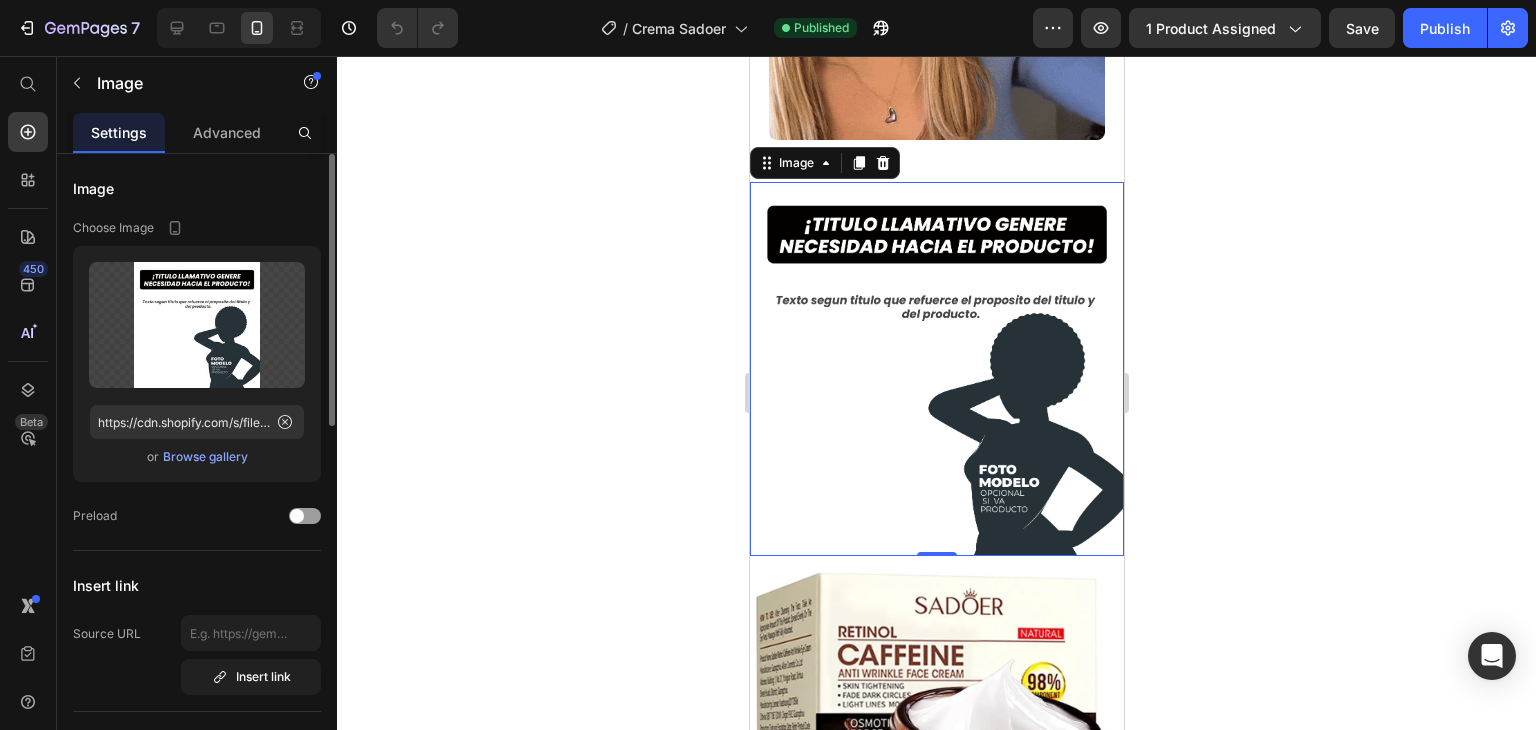 click on "Browse gallery" at bounding box center (205, 457) 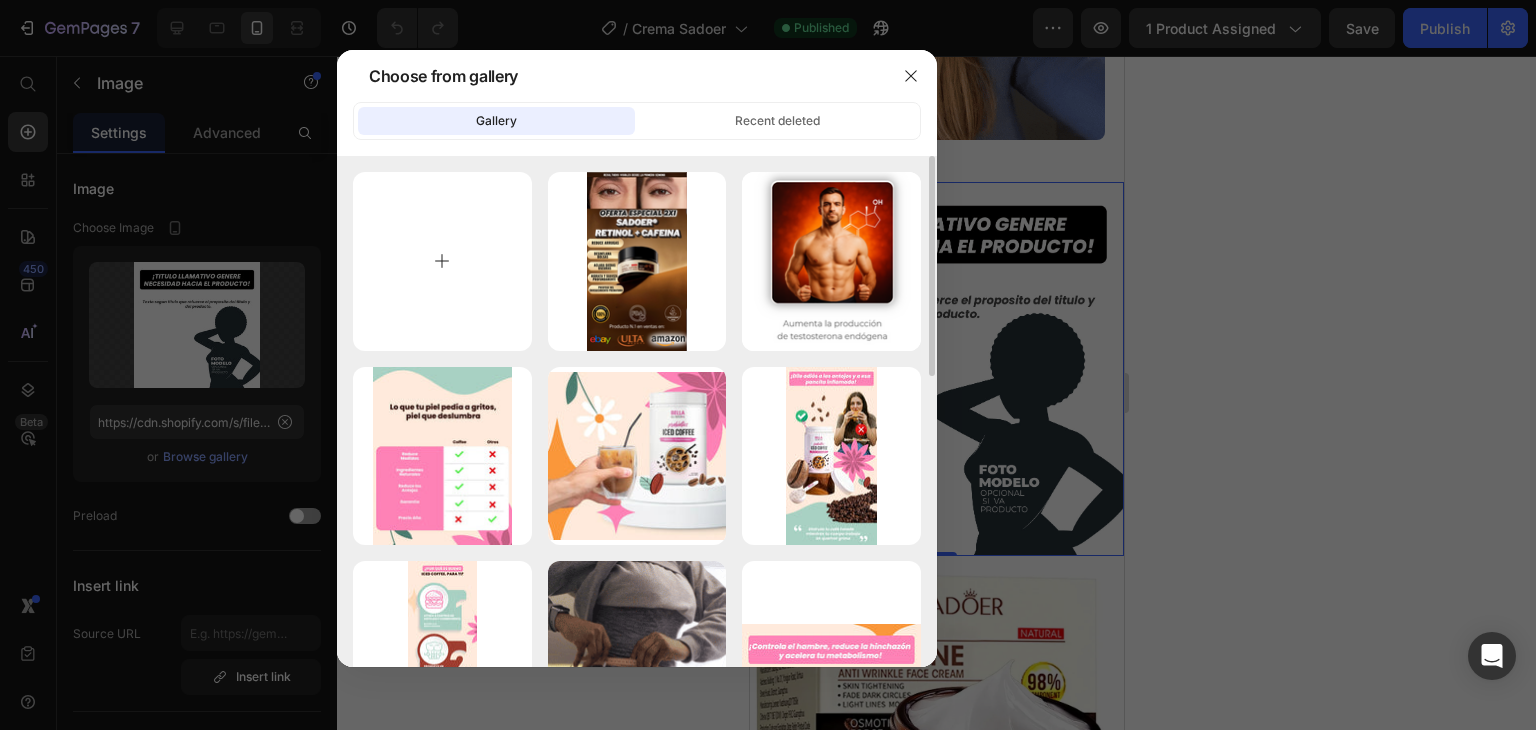 click at bounding box center (442, 261) 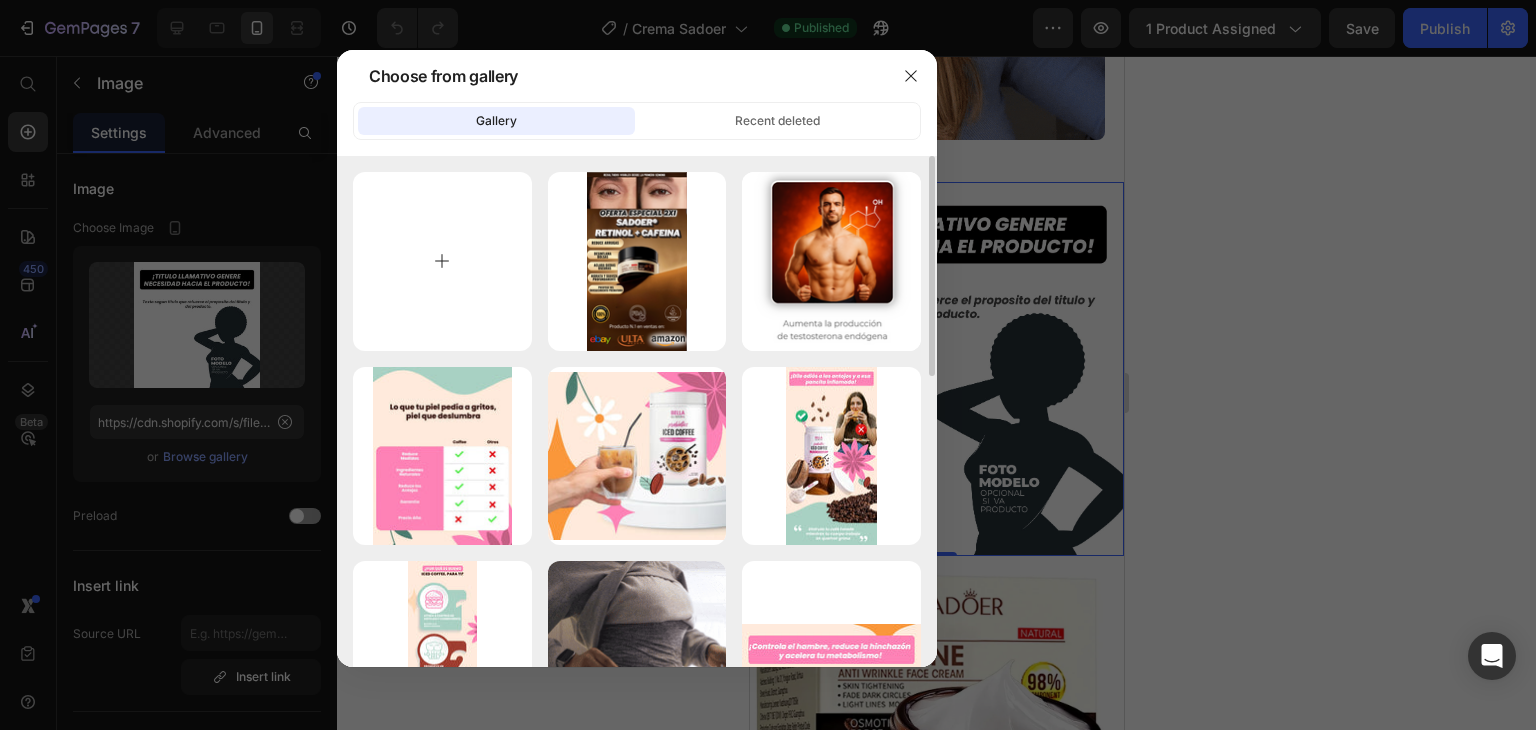 type on "C:\fakepath\Texto (3).png" 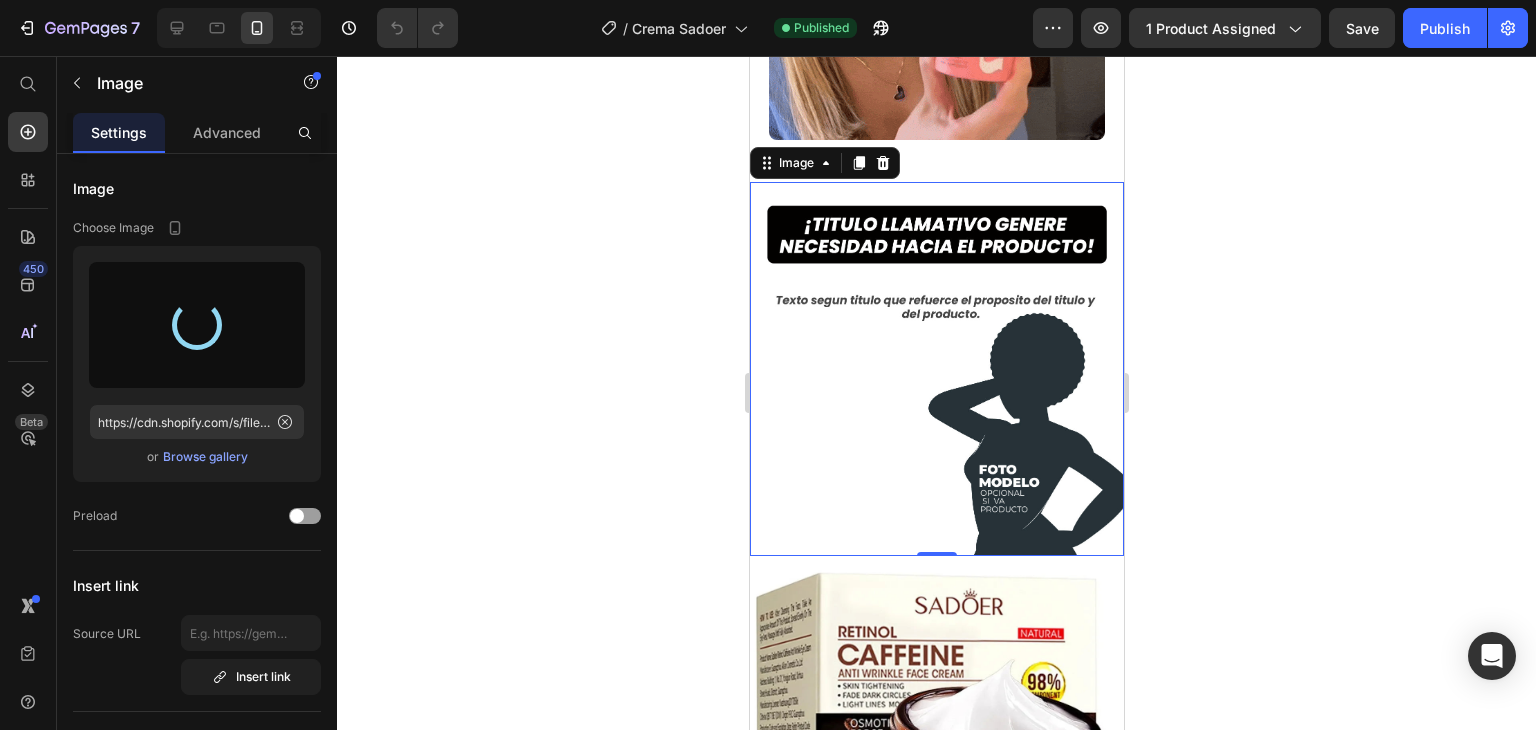 type on "https://cdn.shopify.com/s/files/1/0910/8740/5342/files/gempages_564407716122985483-4b8694a6-3230-4916-bdcd-9df3d5f1ebed.png" 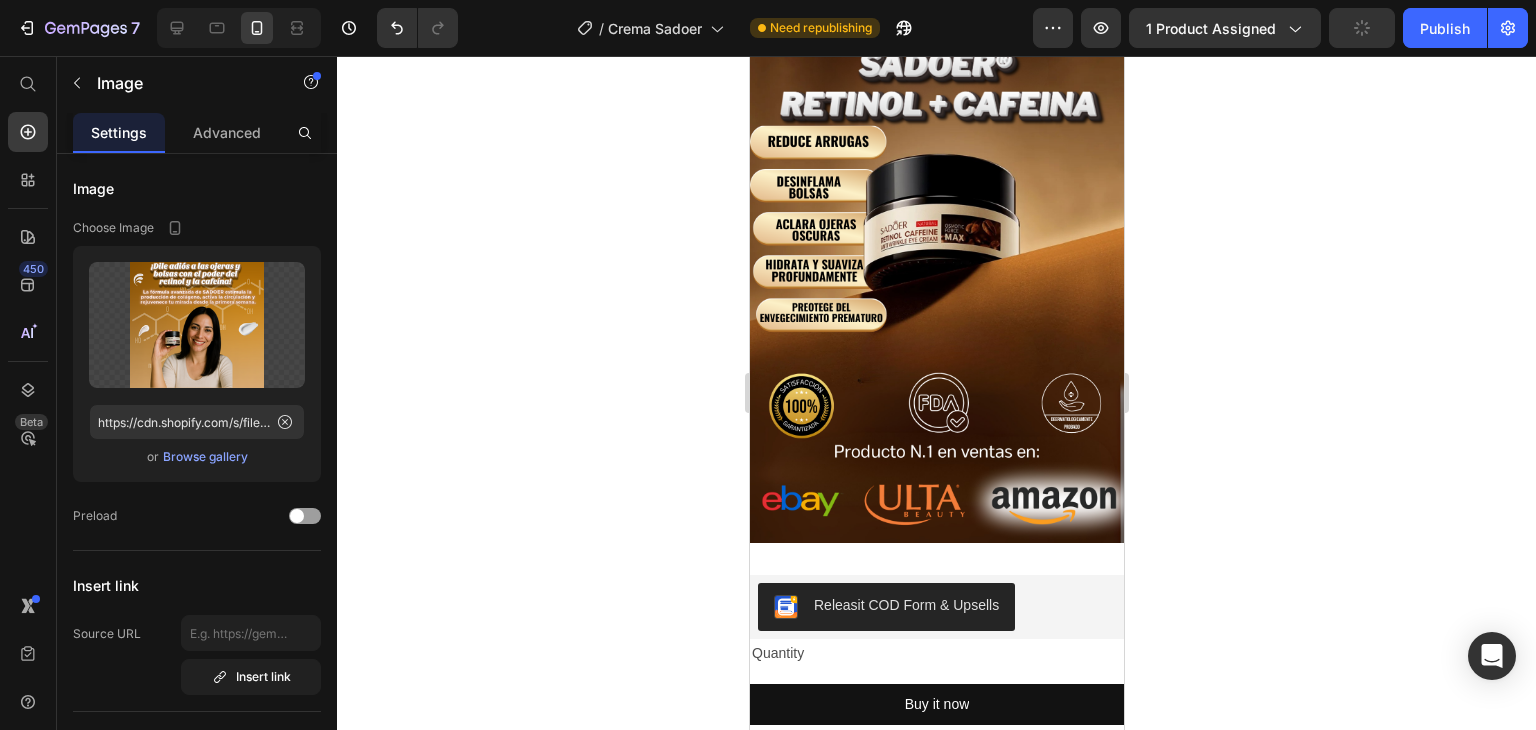 scroll, scrollTop: 200, scrollLeft: 0, axis: vertical 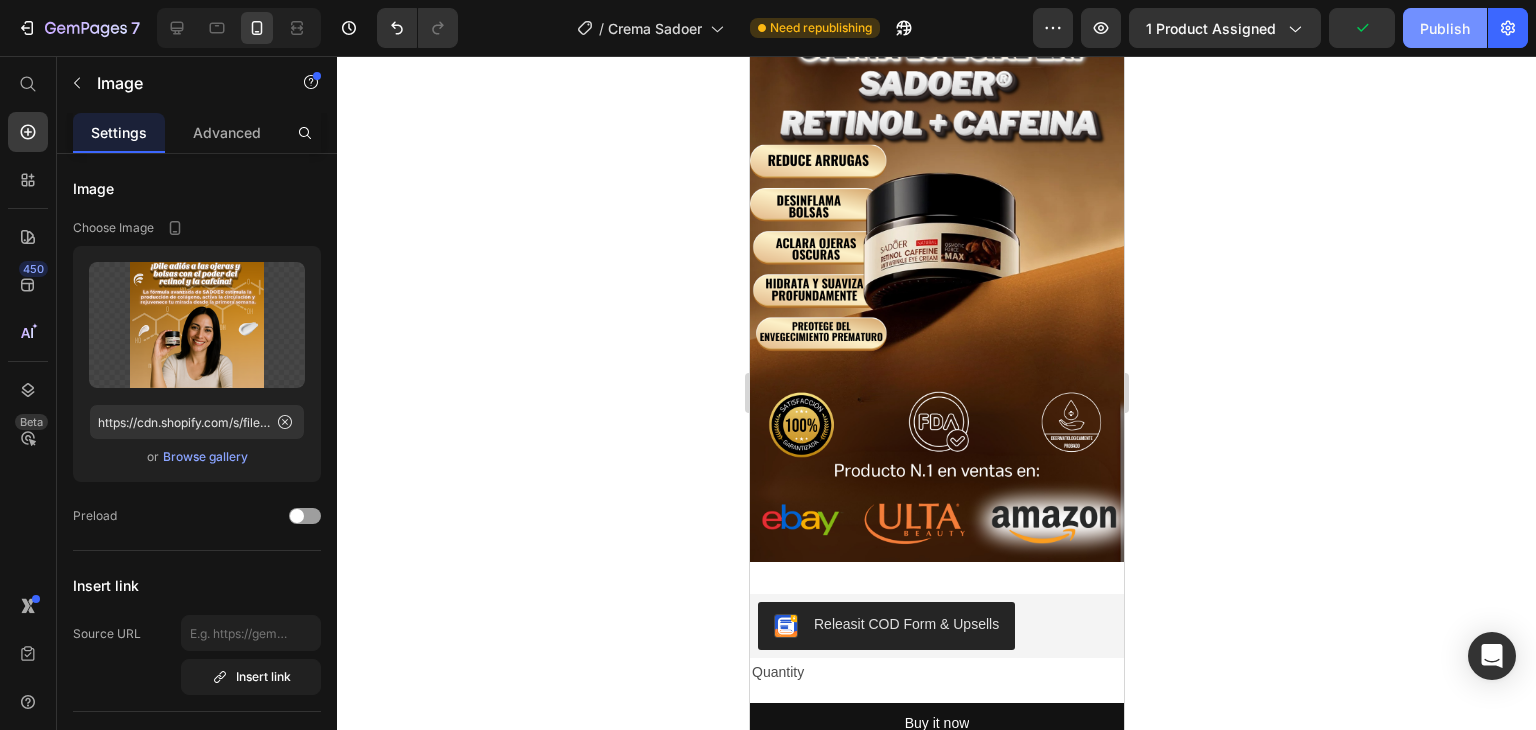 click on "Publish" at bounding box center (1445, 28) 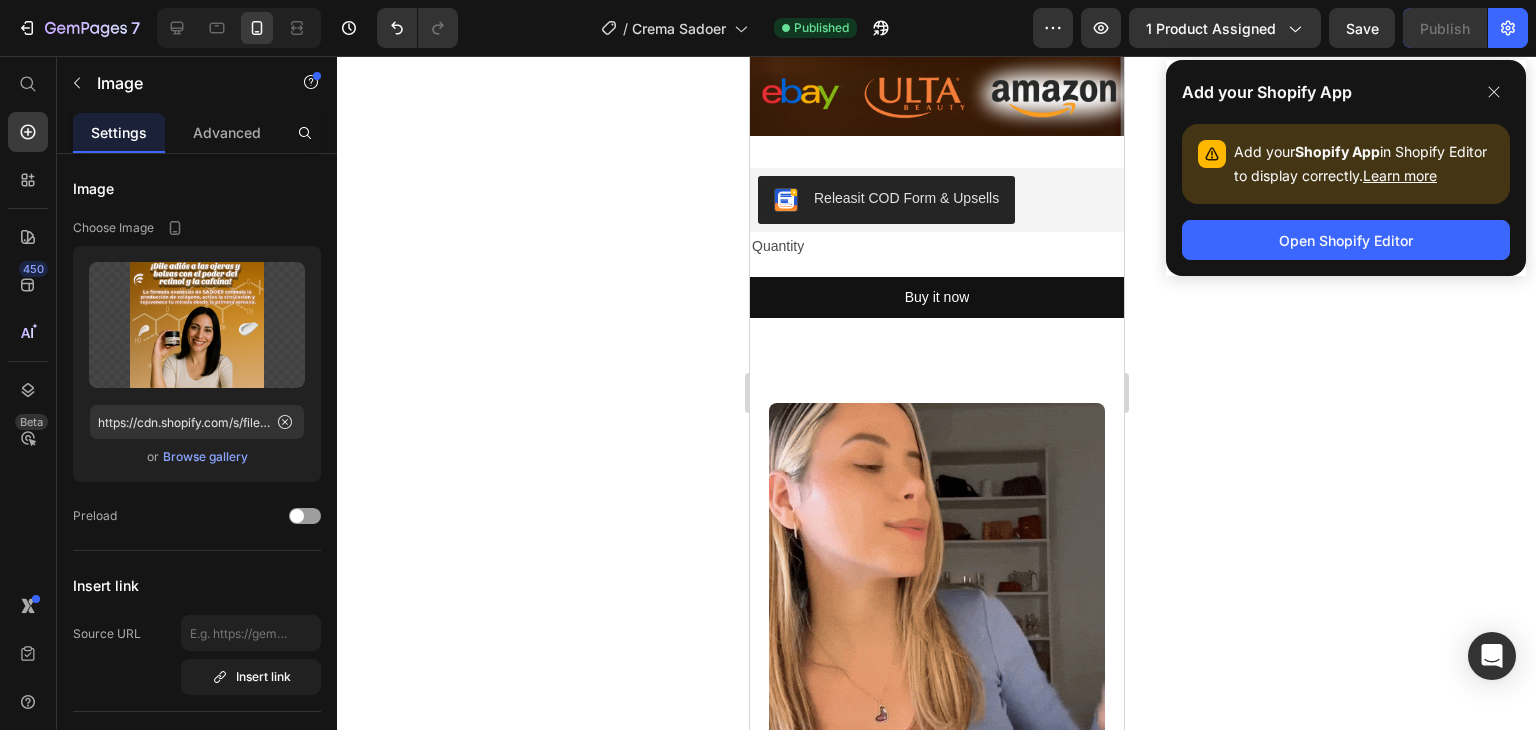 scroll, scrollTop: 600, scrollLeft: 0, axis: vertical 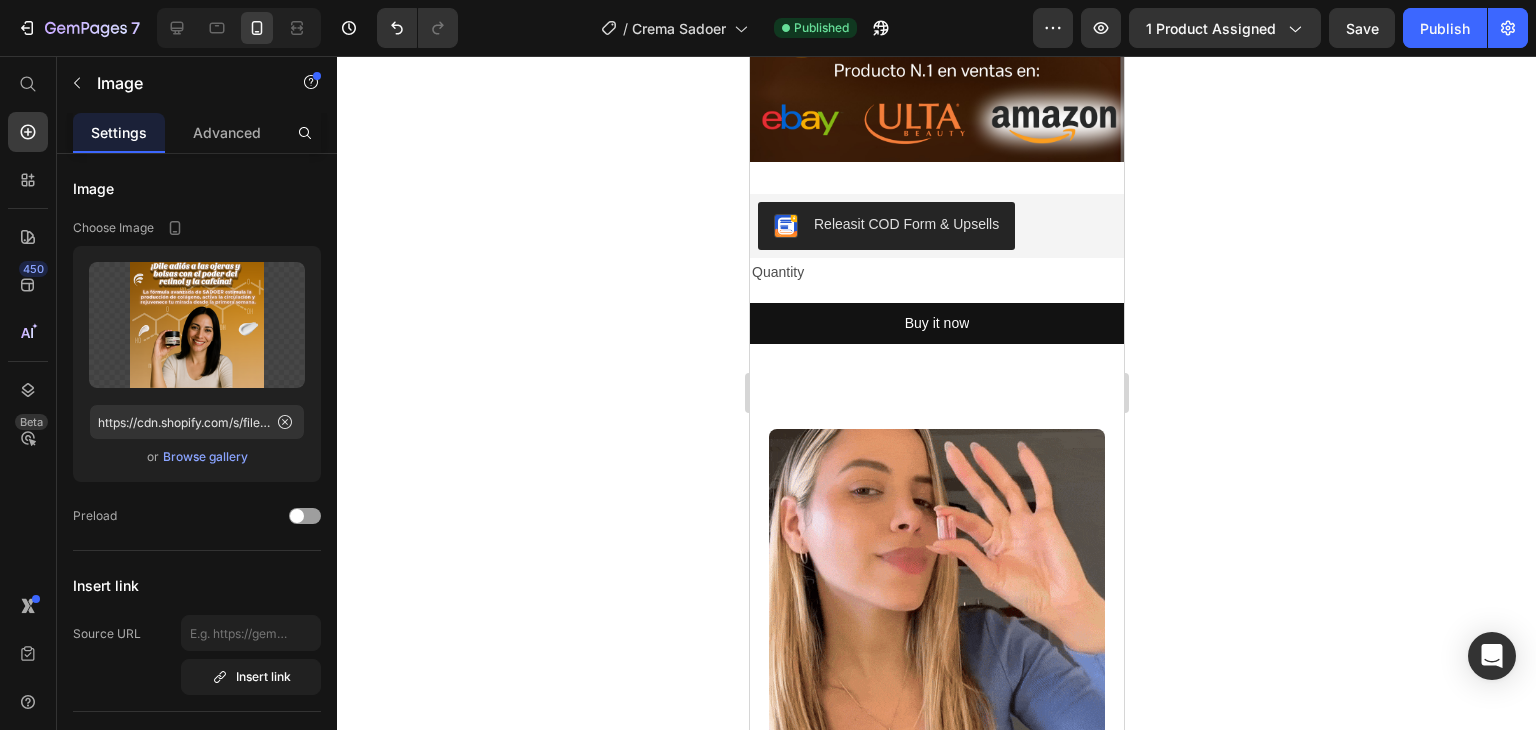 click 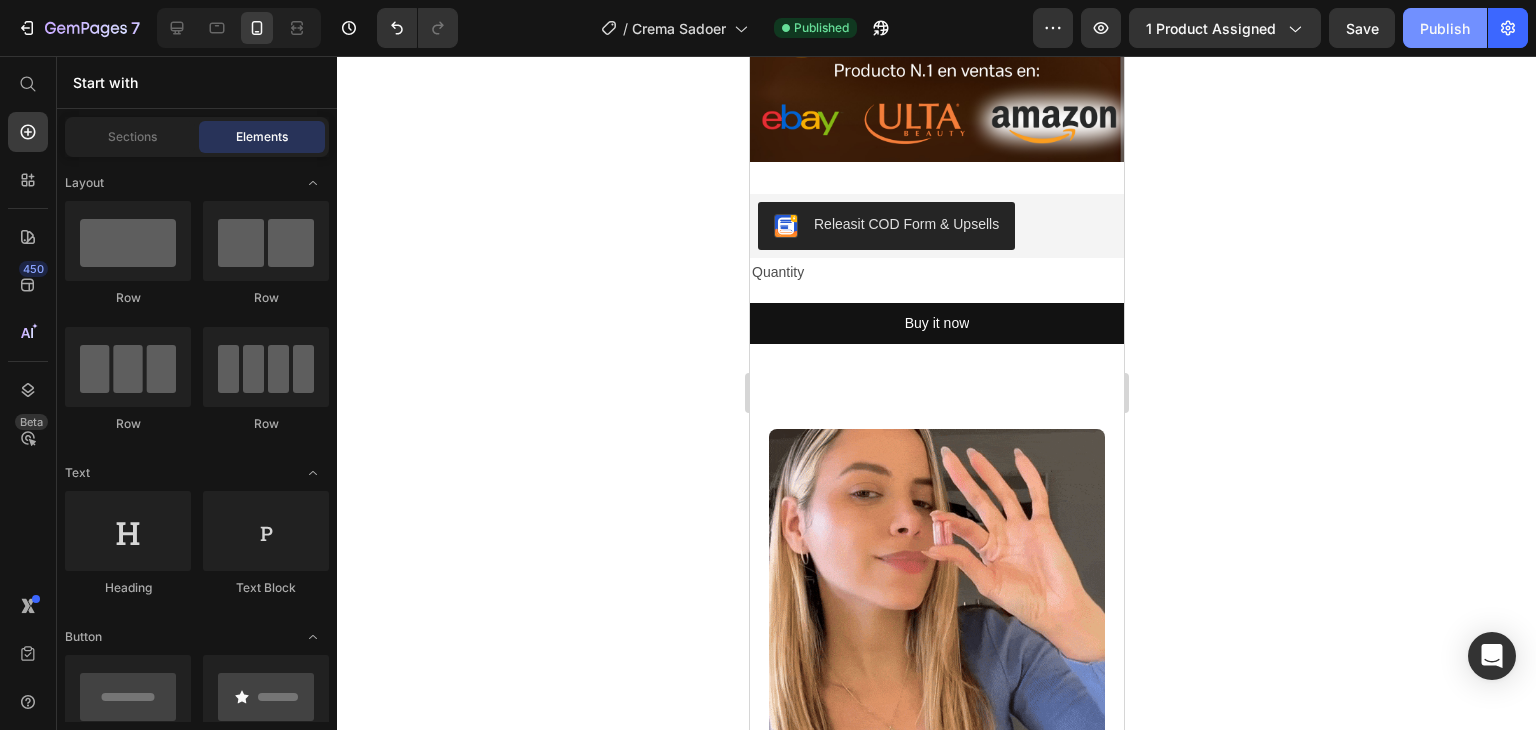 click on "Publish" at bounding box center [1445, 28] 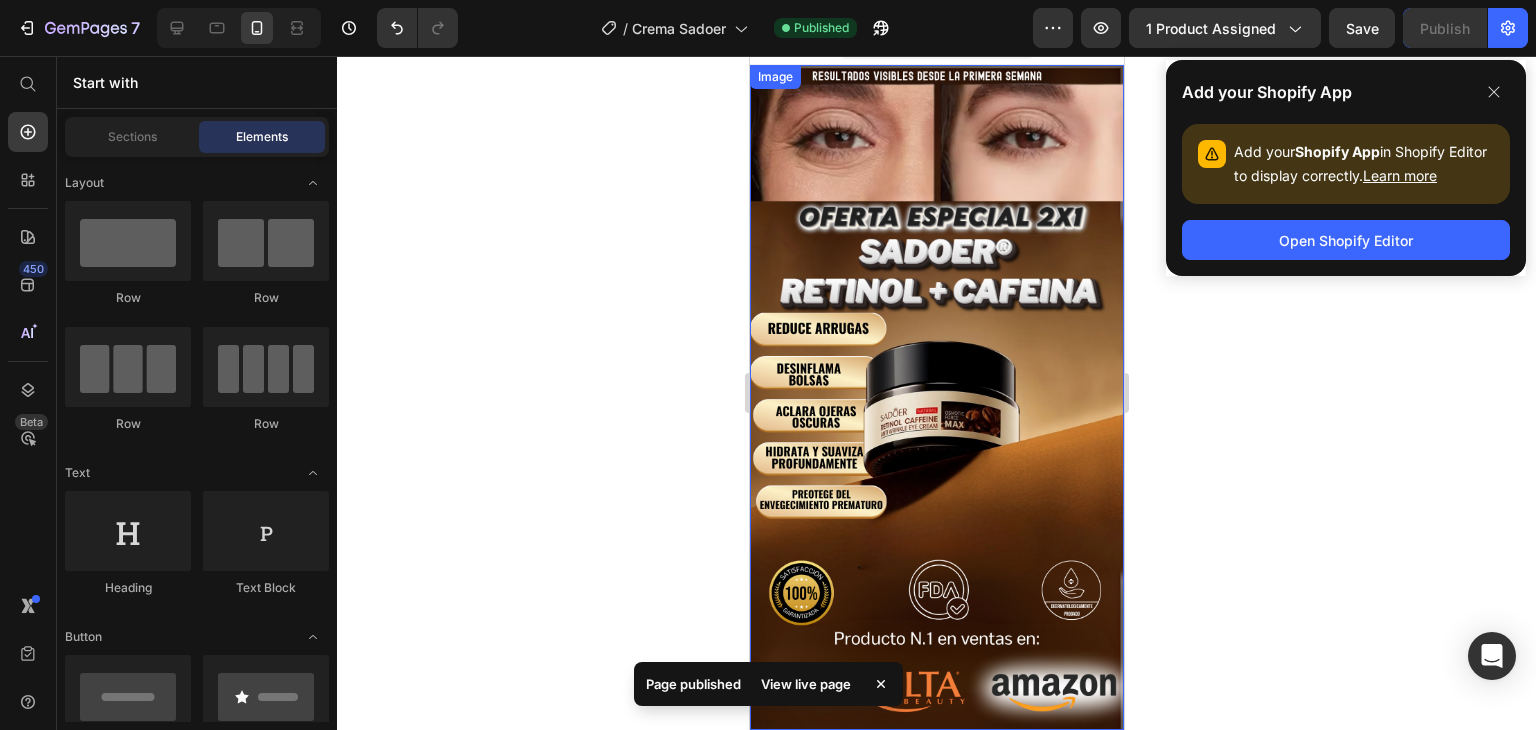 scroll, scrollTop: 0, scrollLeft: 0, axis: both 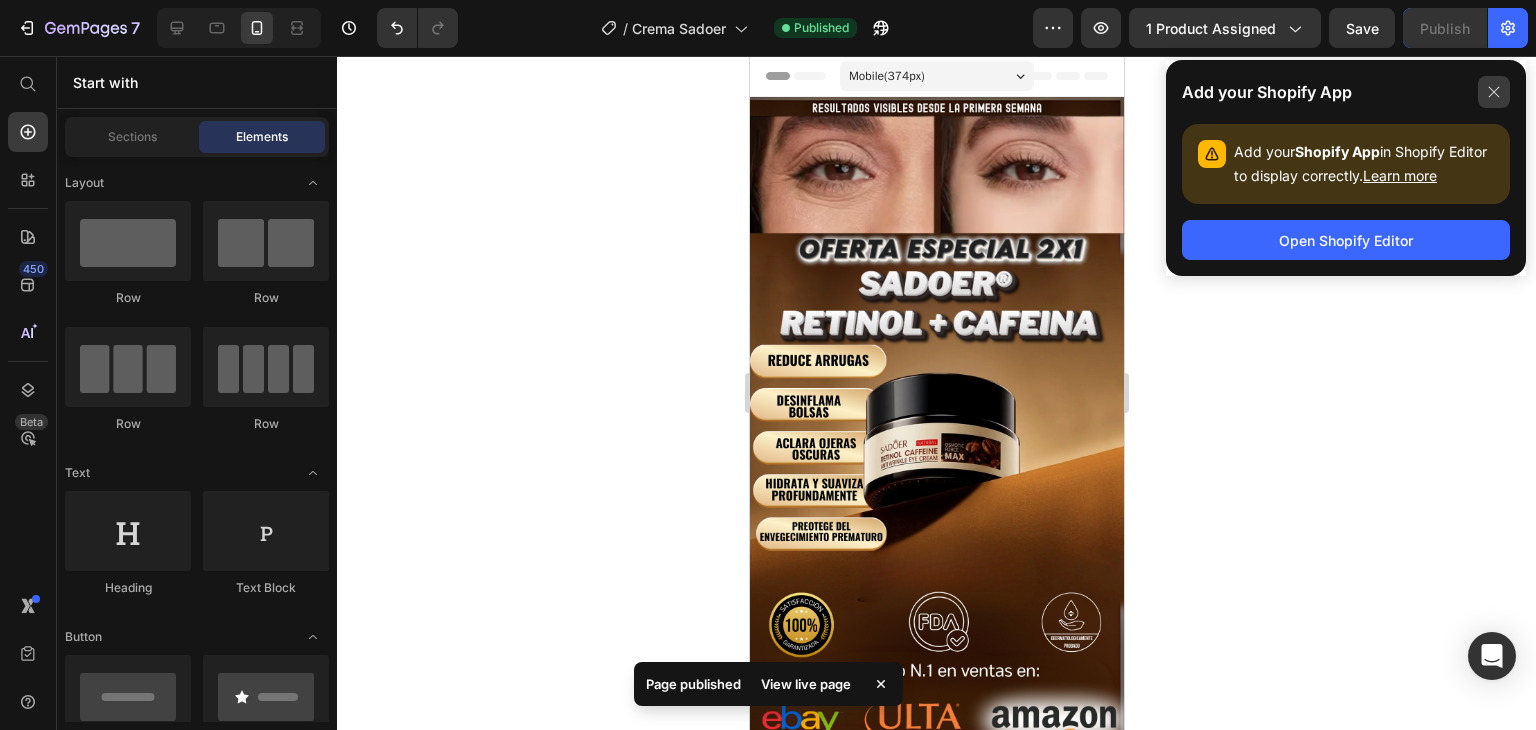 click 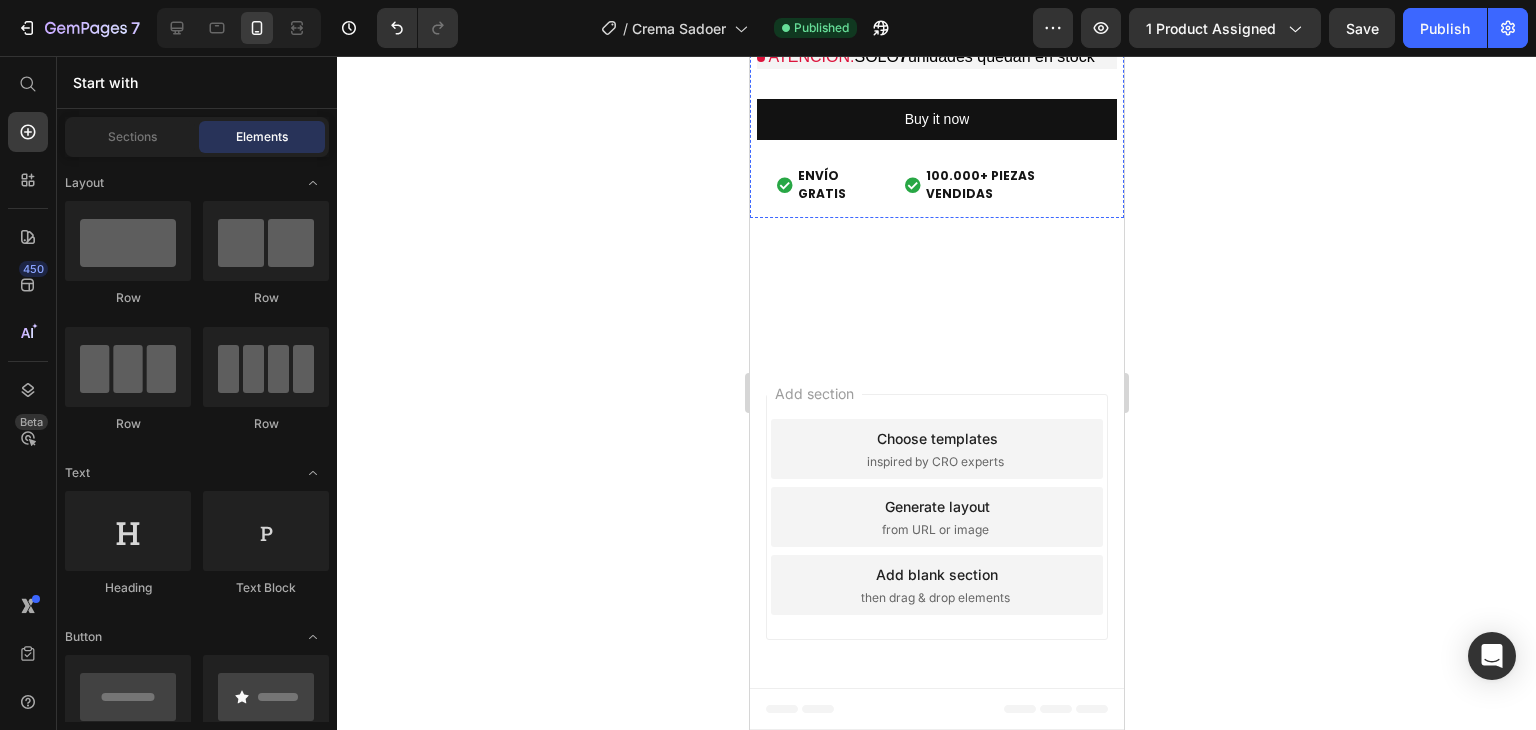 scroll, scrollTop: 5800, scrollLeft: 0, axis: vertical 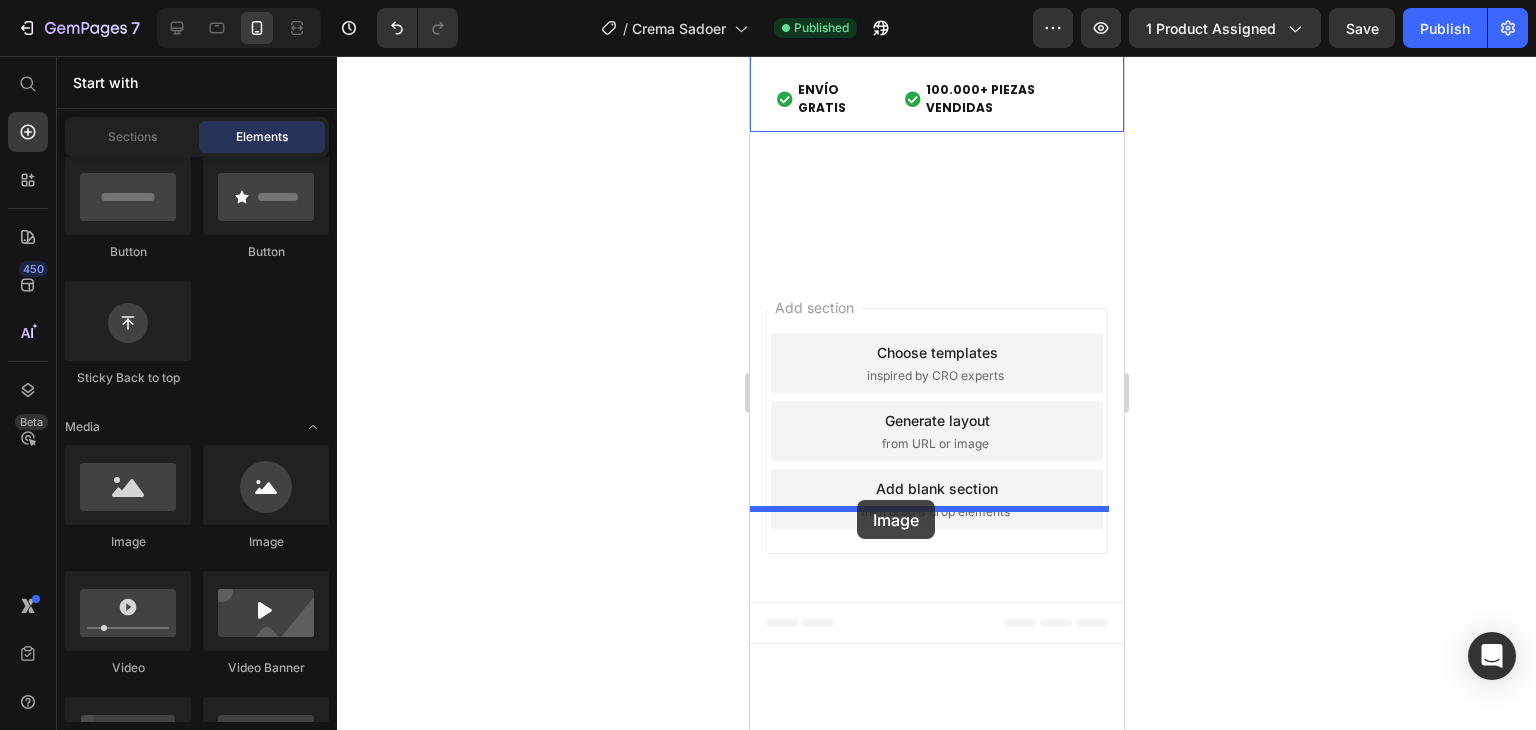 drag, startPoint x: 896, startPoint y: 554, endPoint x: 856, endPoint y: 500, distance: 67.20119 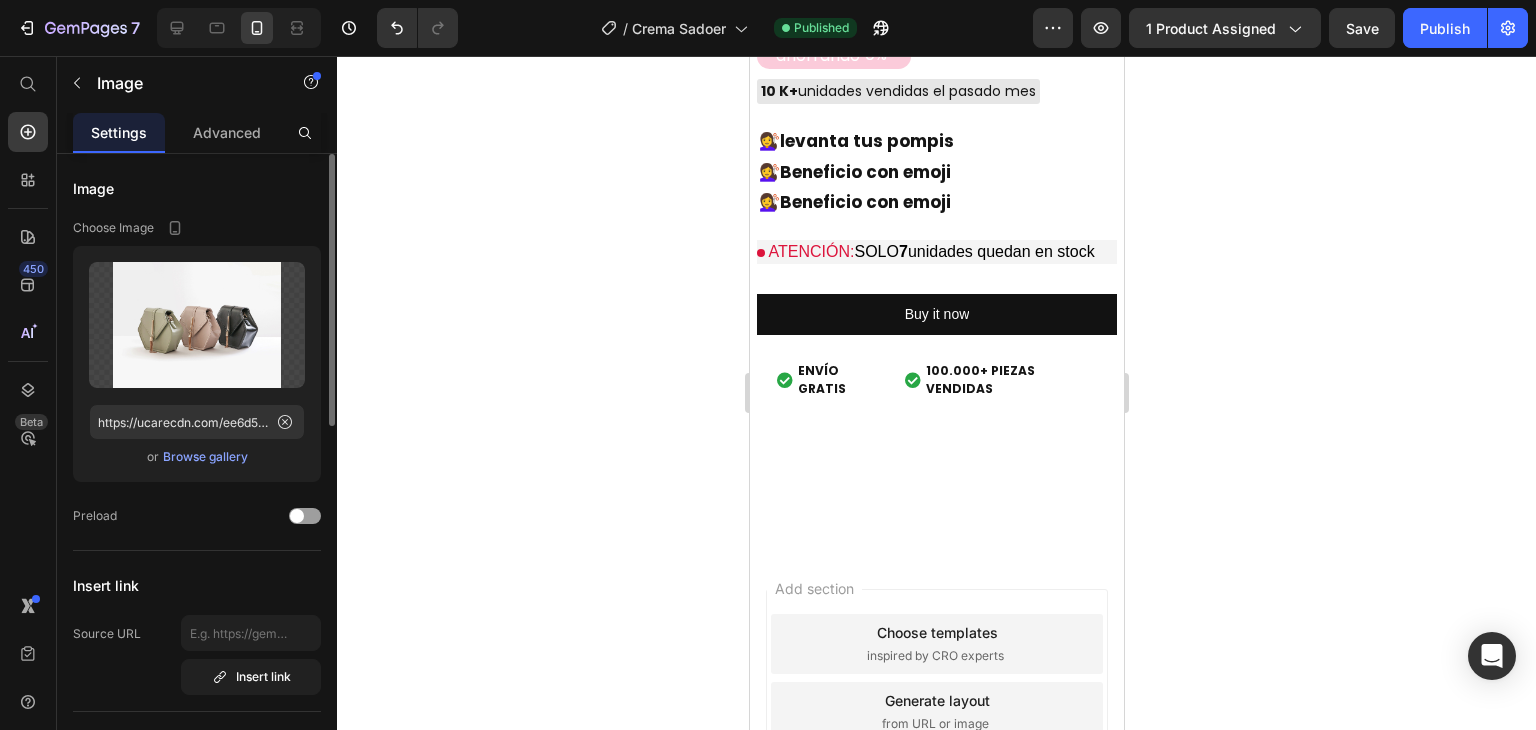 click on "Browse gallery" at bounding box center (205, 457) 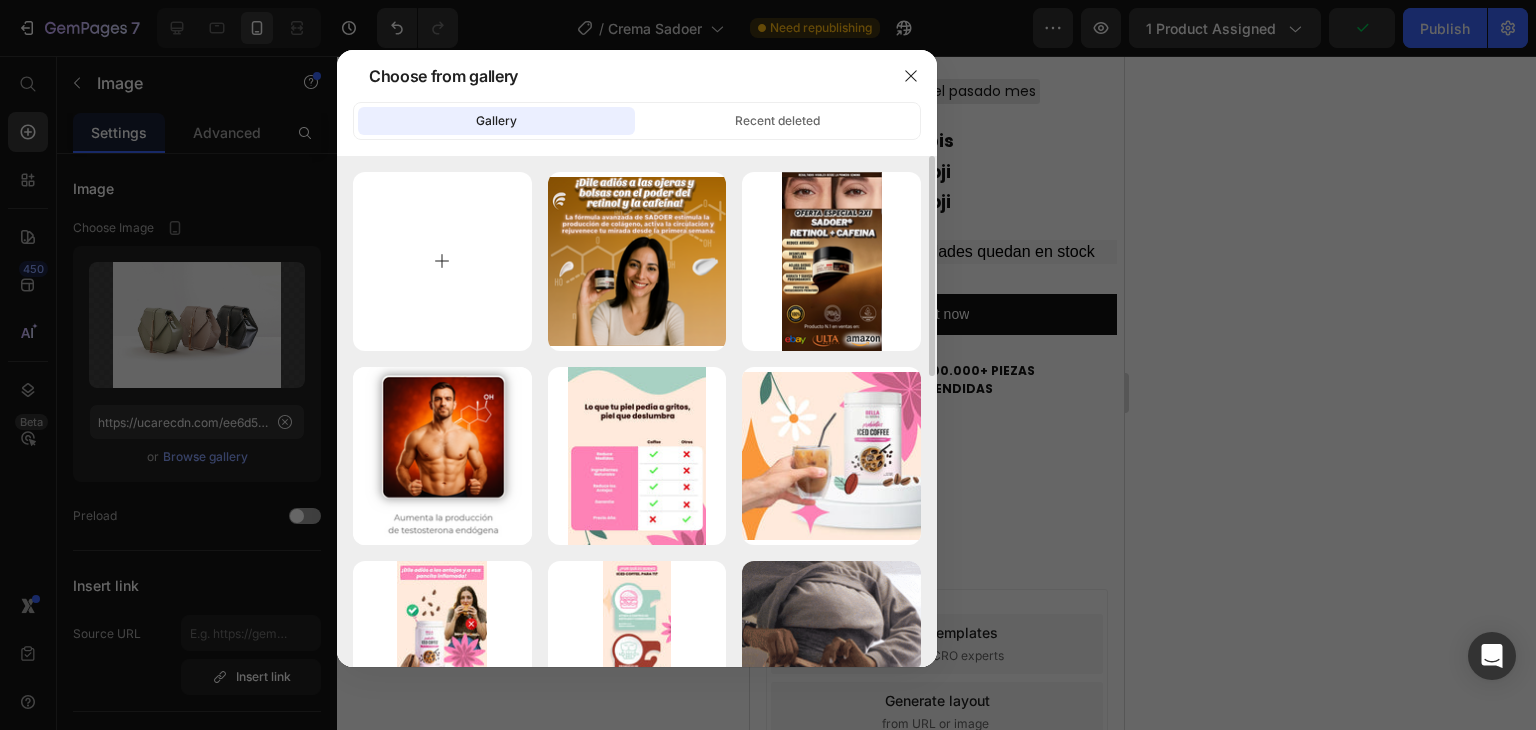 click at bounding box center (442, 261) 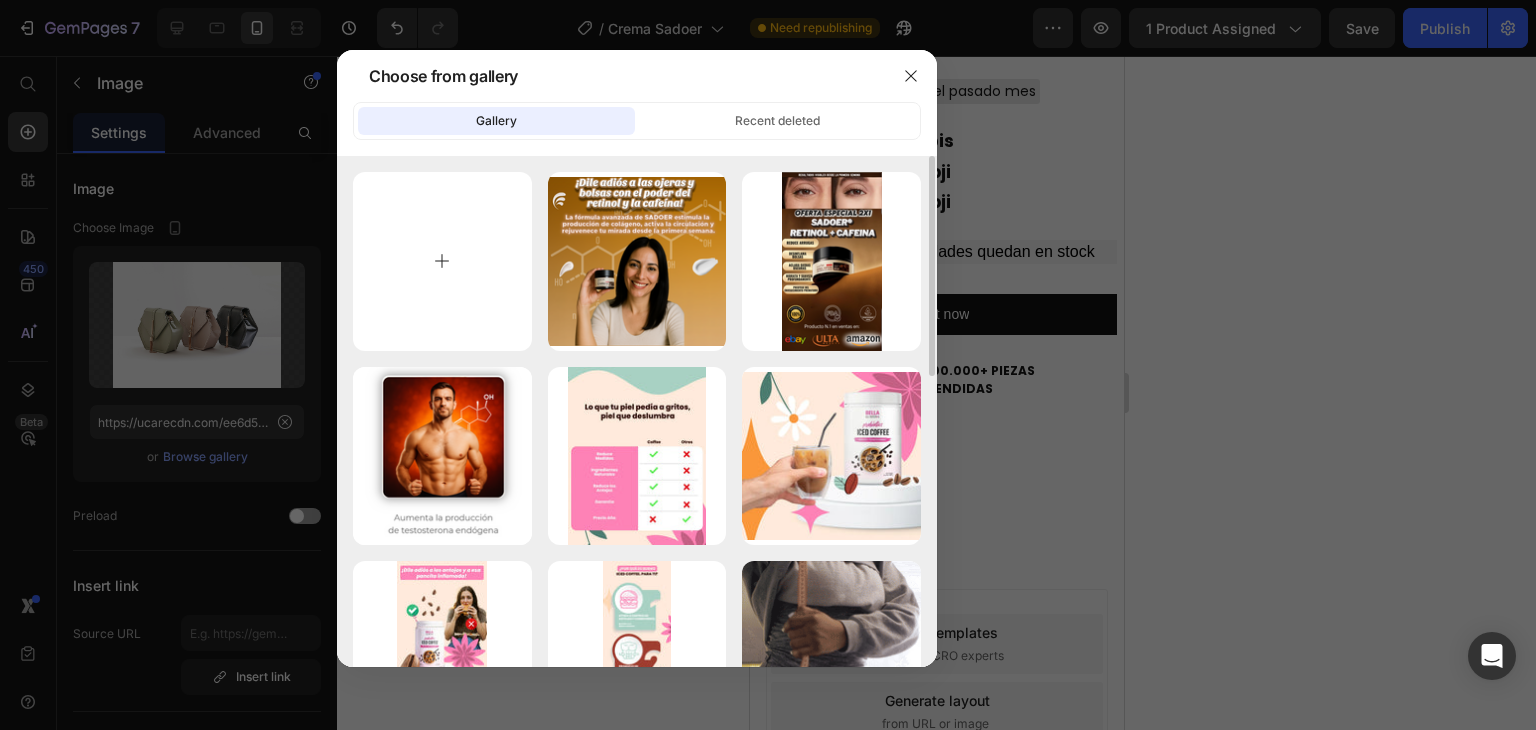 type on "C:\fakepath\2.png" 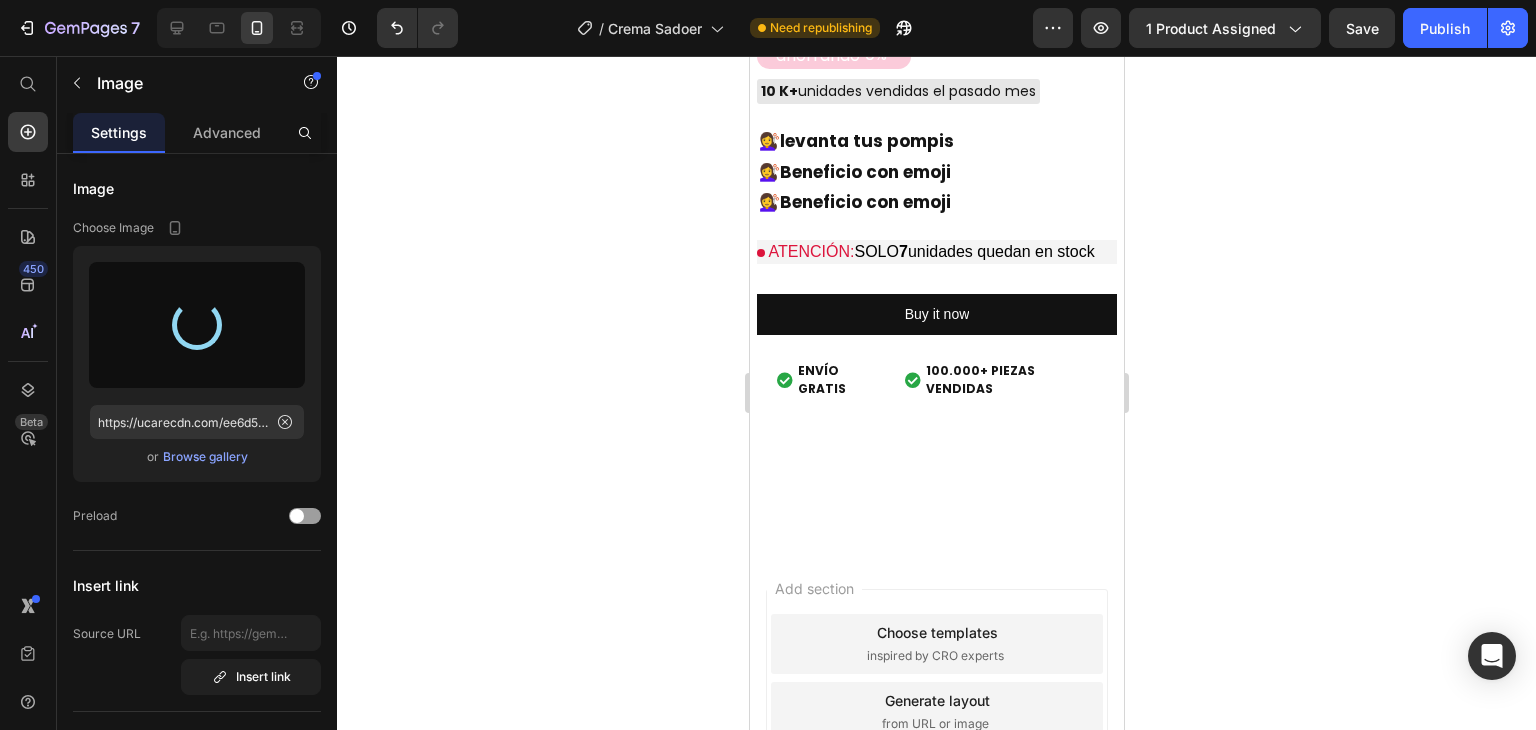 type on "https://cdn.shopify.com/s/files/1/0910/8740/5342/files/gempages_564407716122985483-3c515281-6370-4c02-8006-9766dbd96df8.png" 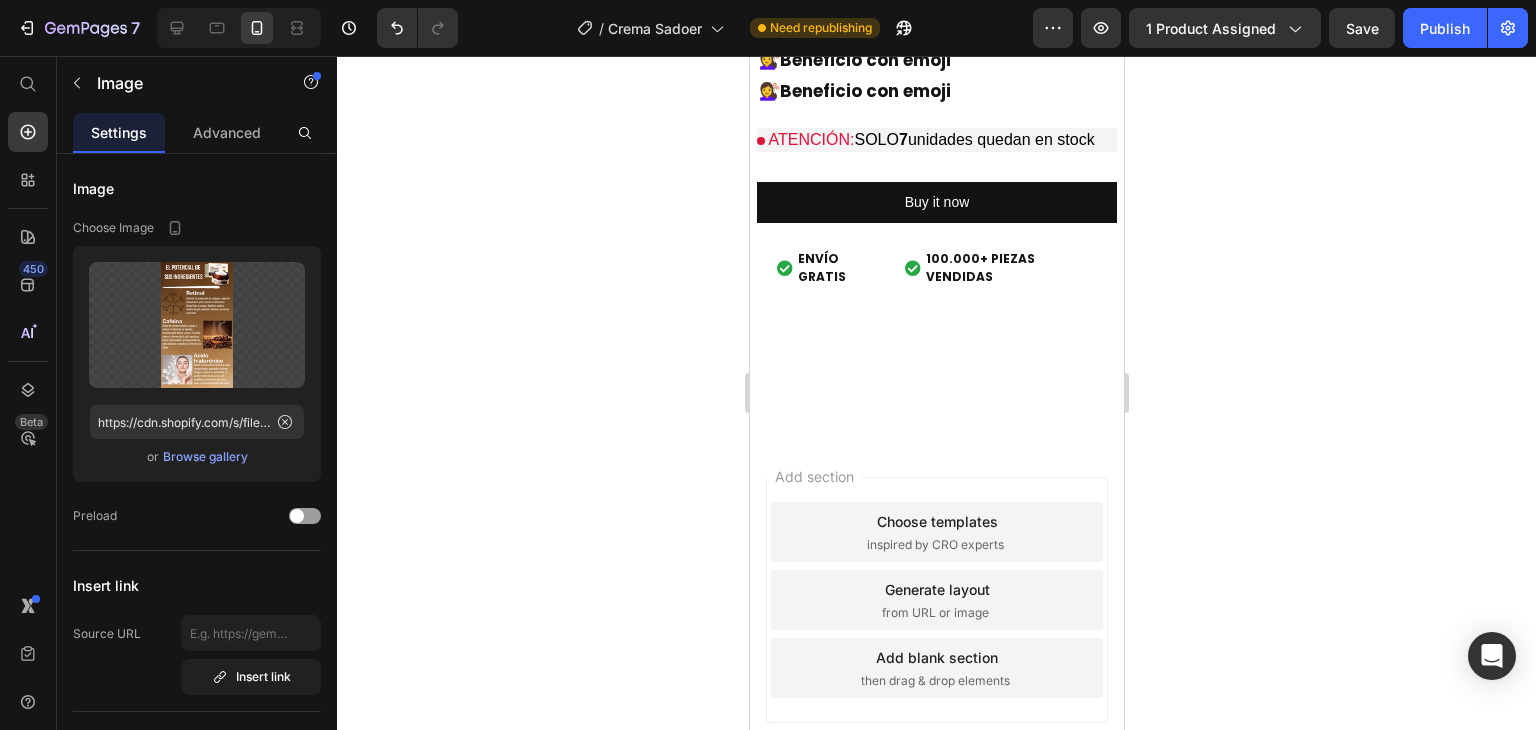 scroll, scrollTop: 6300, scrollLeft: 0, axis: vertical 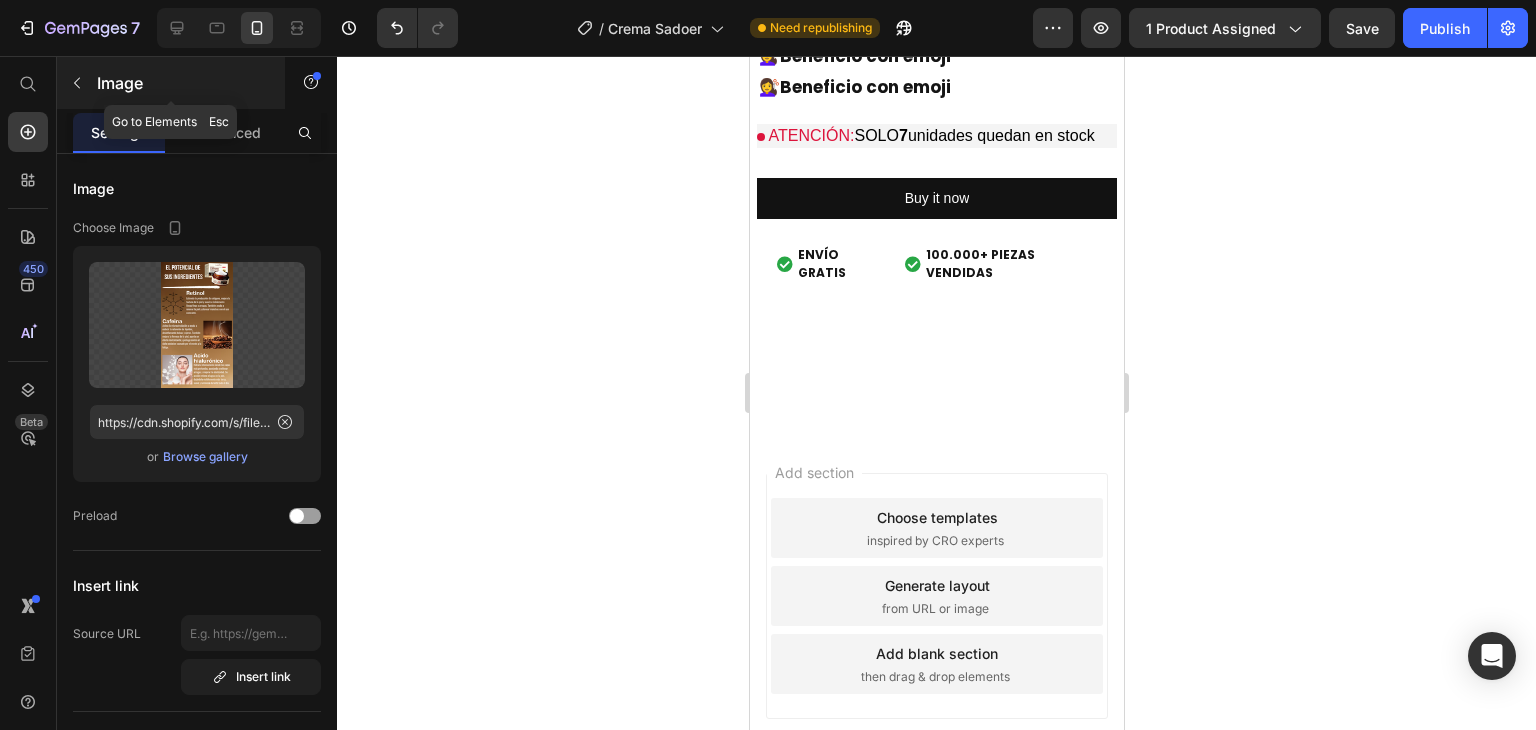 click 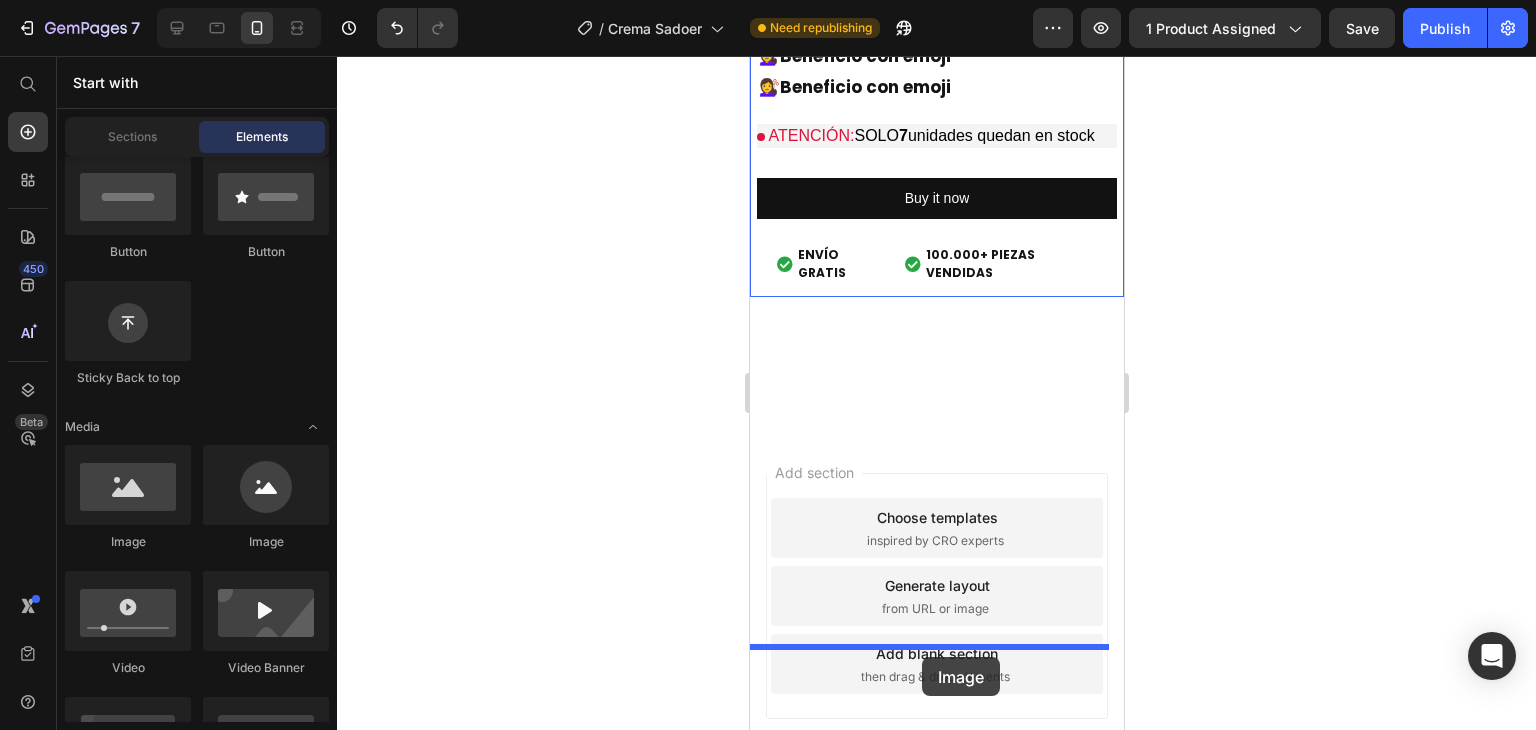 scroll, scrollTop: 6332, scrollLeft: 0, axis: vertical 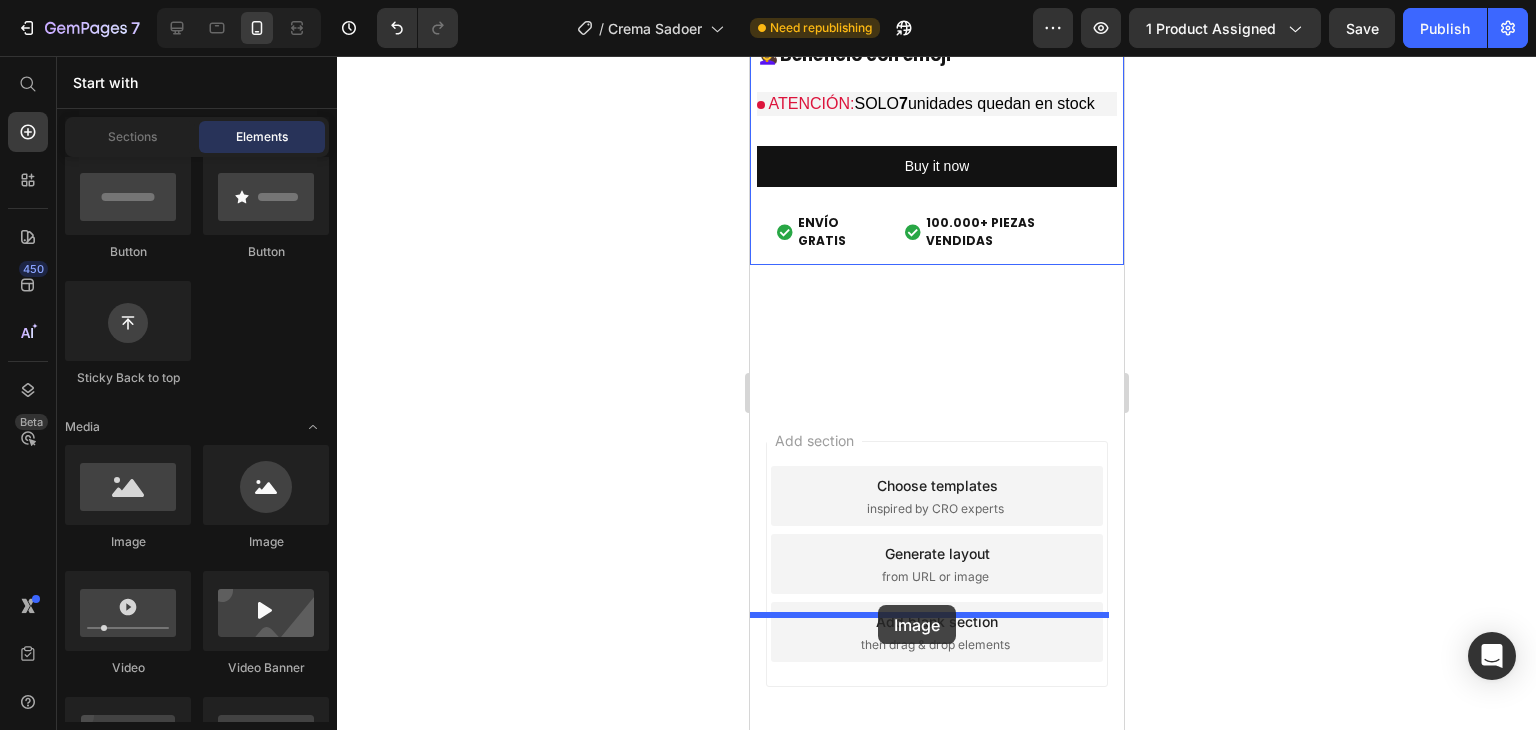 drag, startPoint x: 893, startPoint y: 549, endPoint x: 877, endPoint y: 605, distance: 58.24088 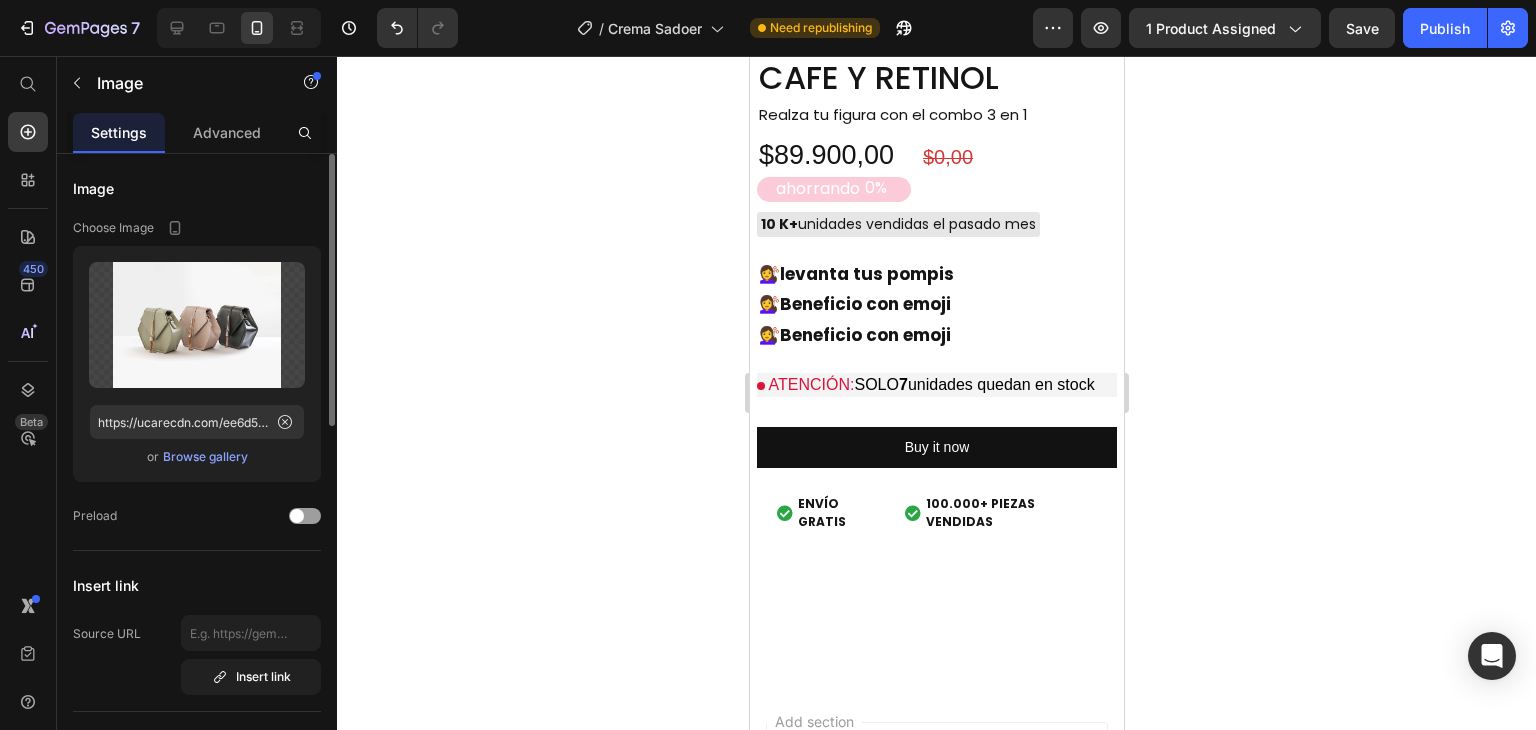 click on "Browse gallery" at bounding box center (205, 457) 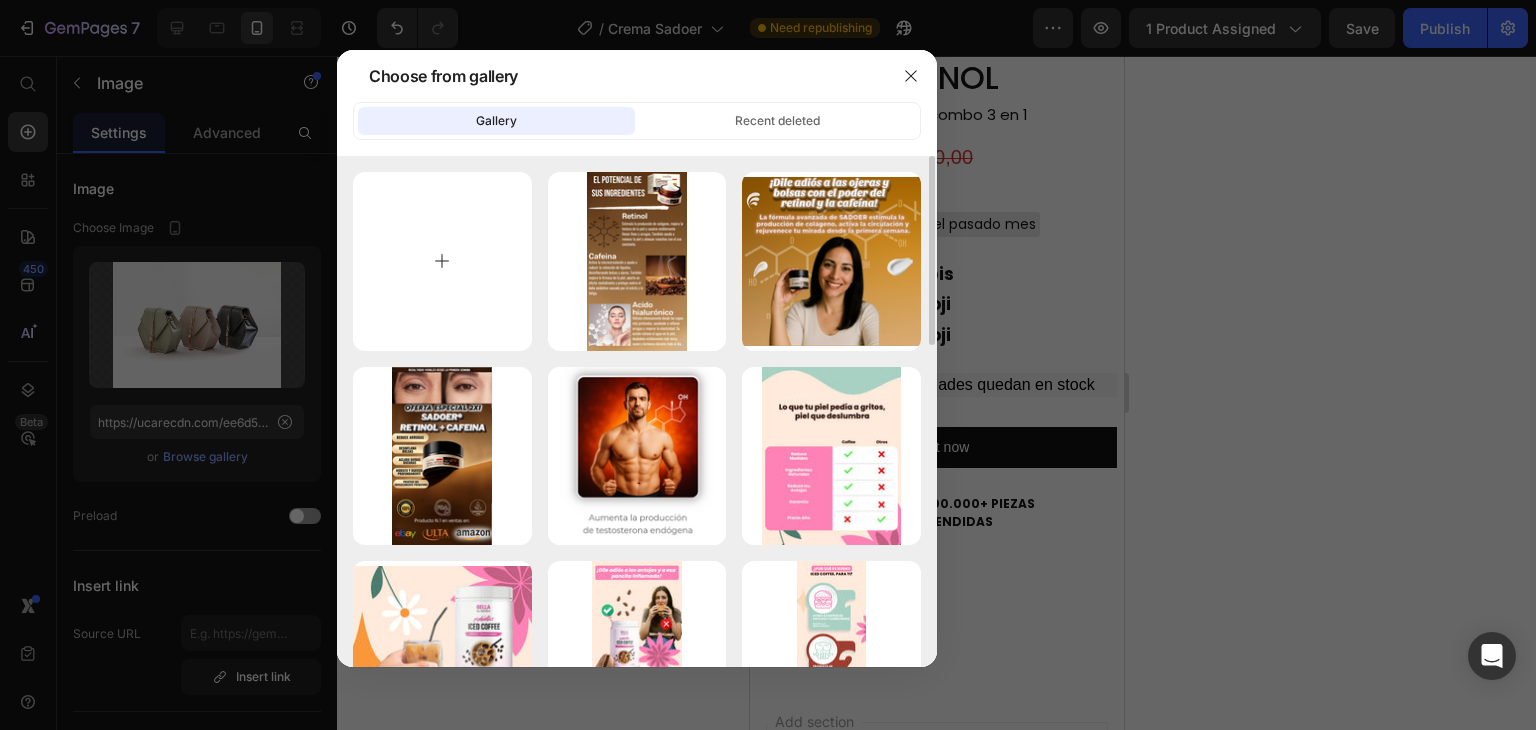 click at bounding box center (442, 261) 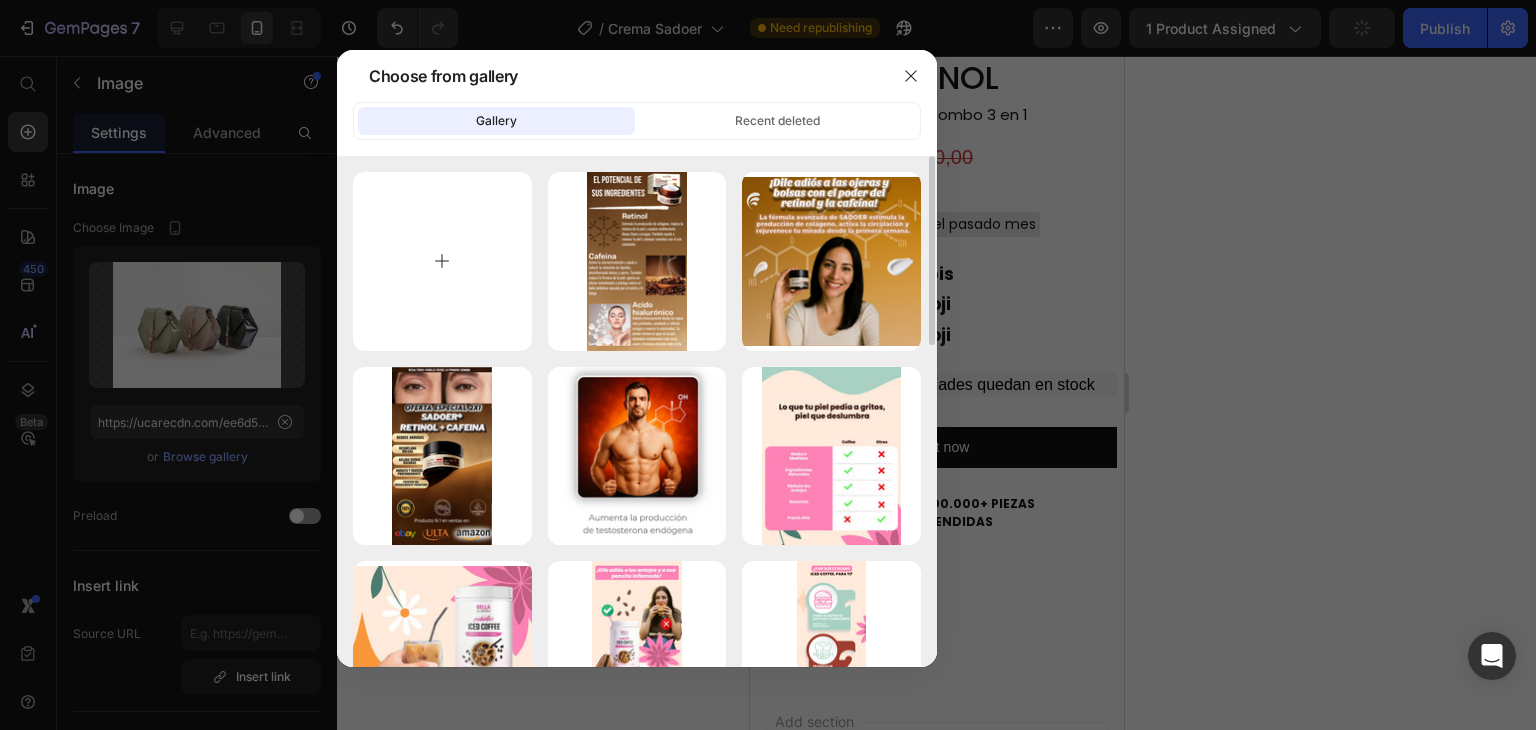type on "C:\fakepath\3.png" 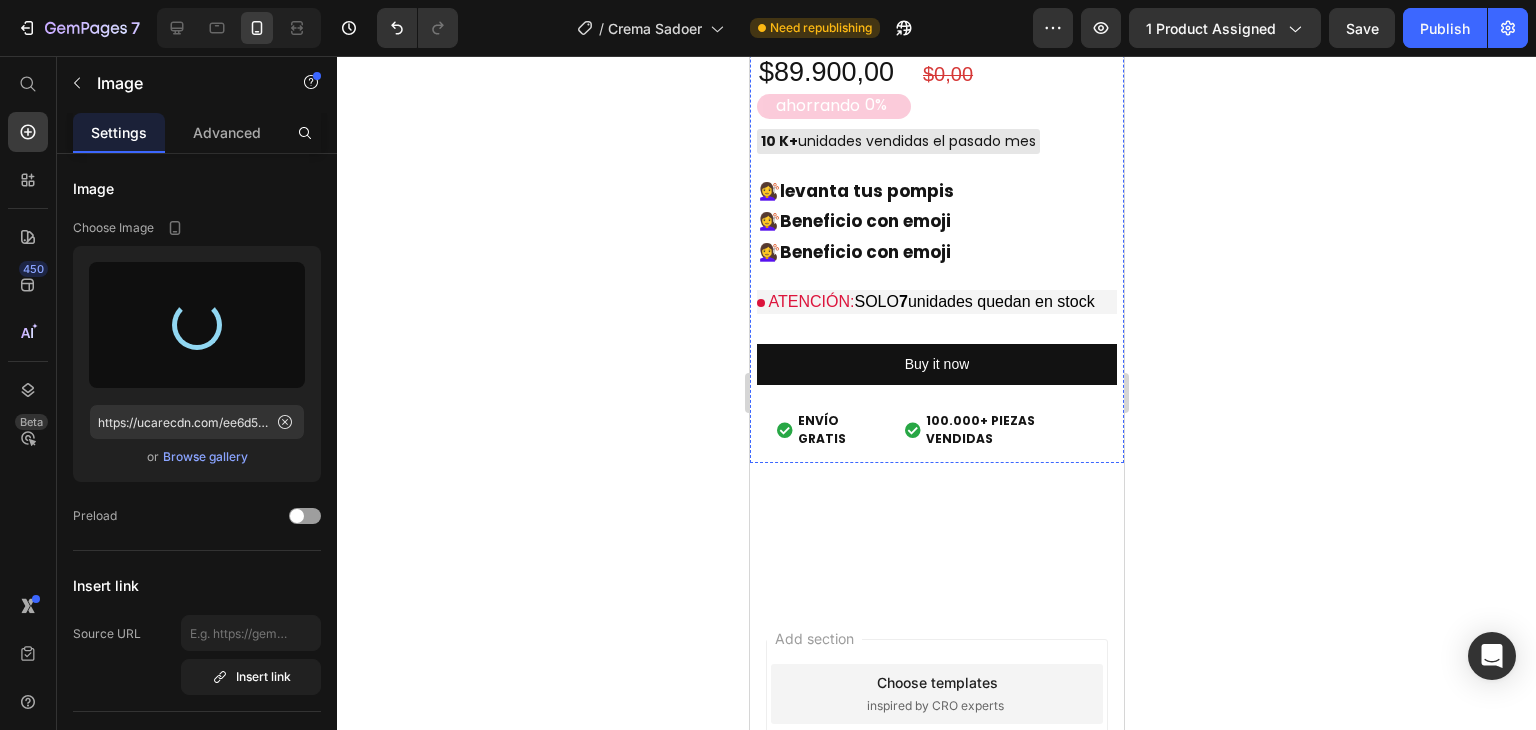 scroll, scrollTop: 6532, scrollLeft: 0, axis: vertical 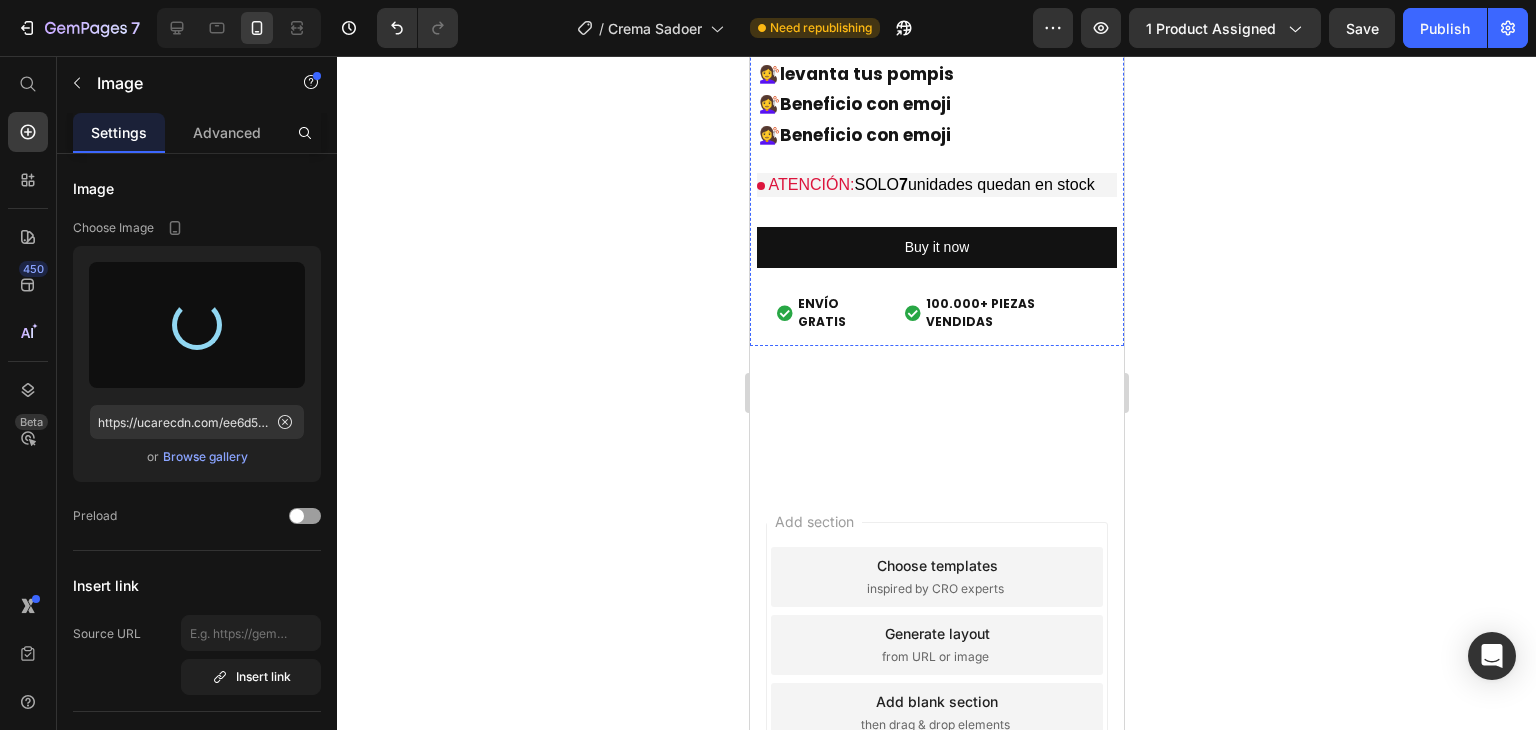 type on "https://cdn.shopify.com/s/files/1/0910/8740/5342/files/gempages_564407716122985483-160da7d9-208a-4610-973b-85f5cad31ff9.png" 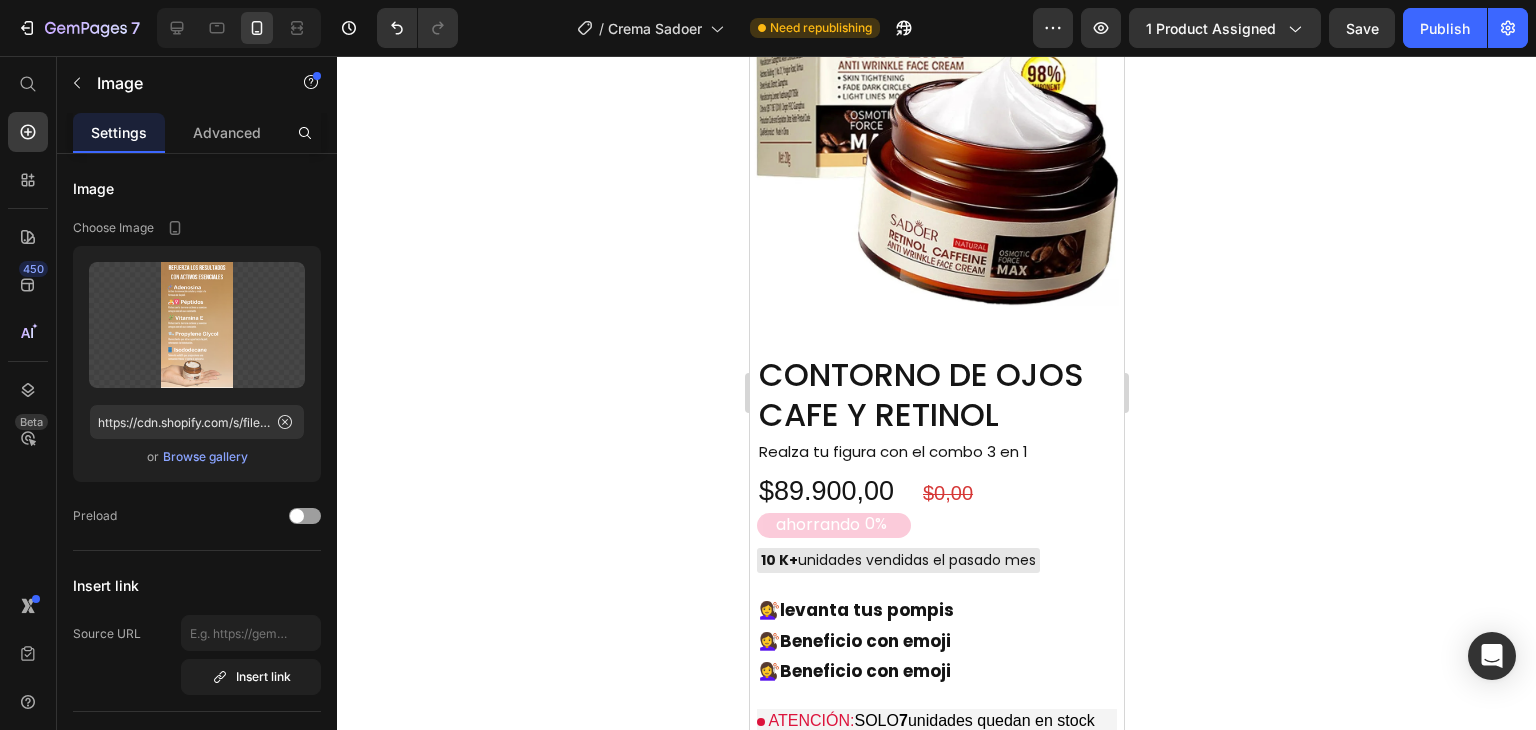 scroll, scrollTop: 6532, scrollLeft: 0, axis: vertical 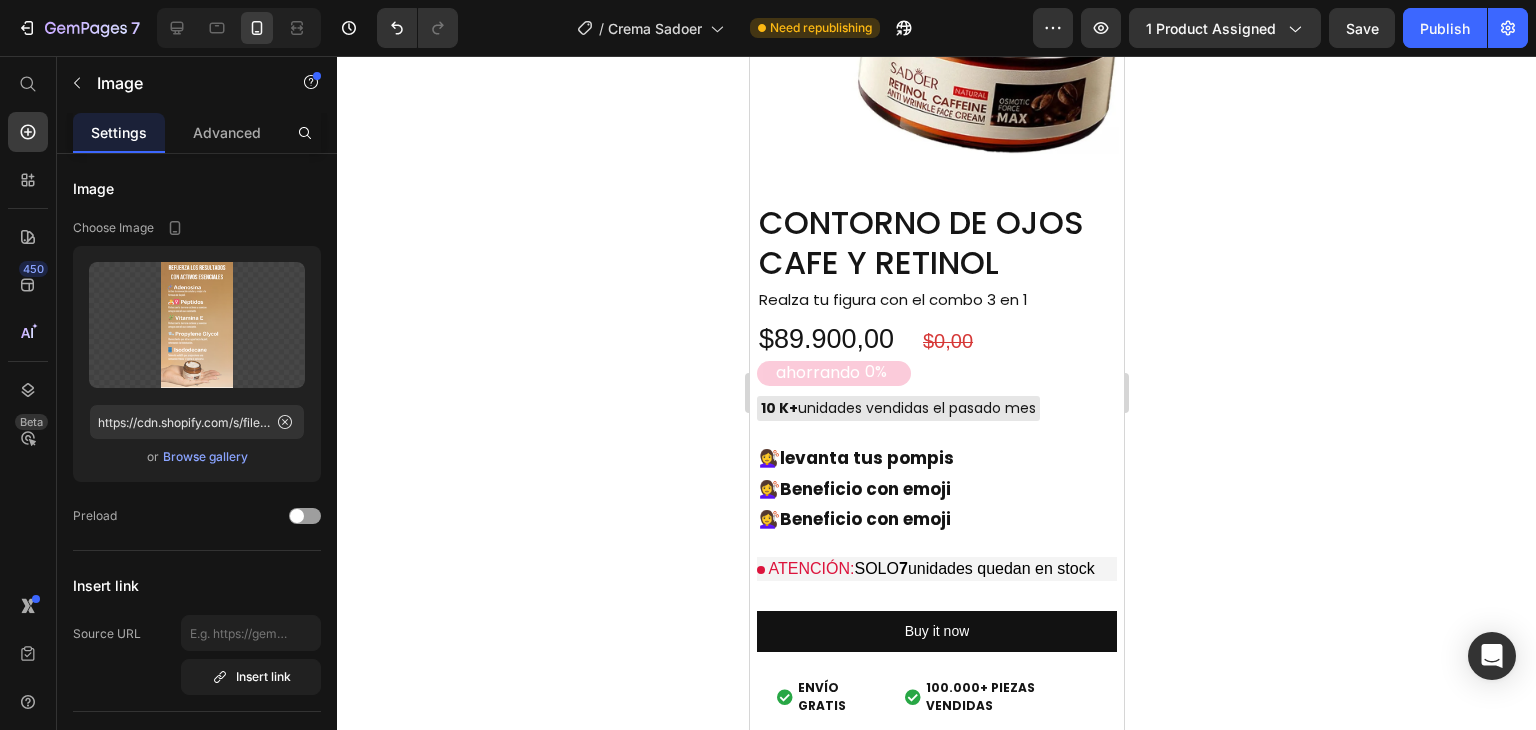 click 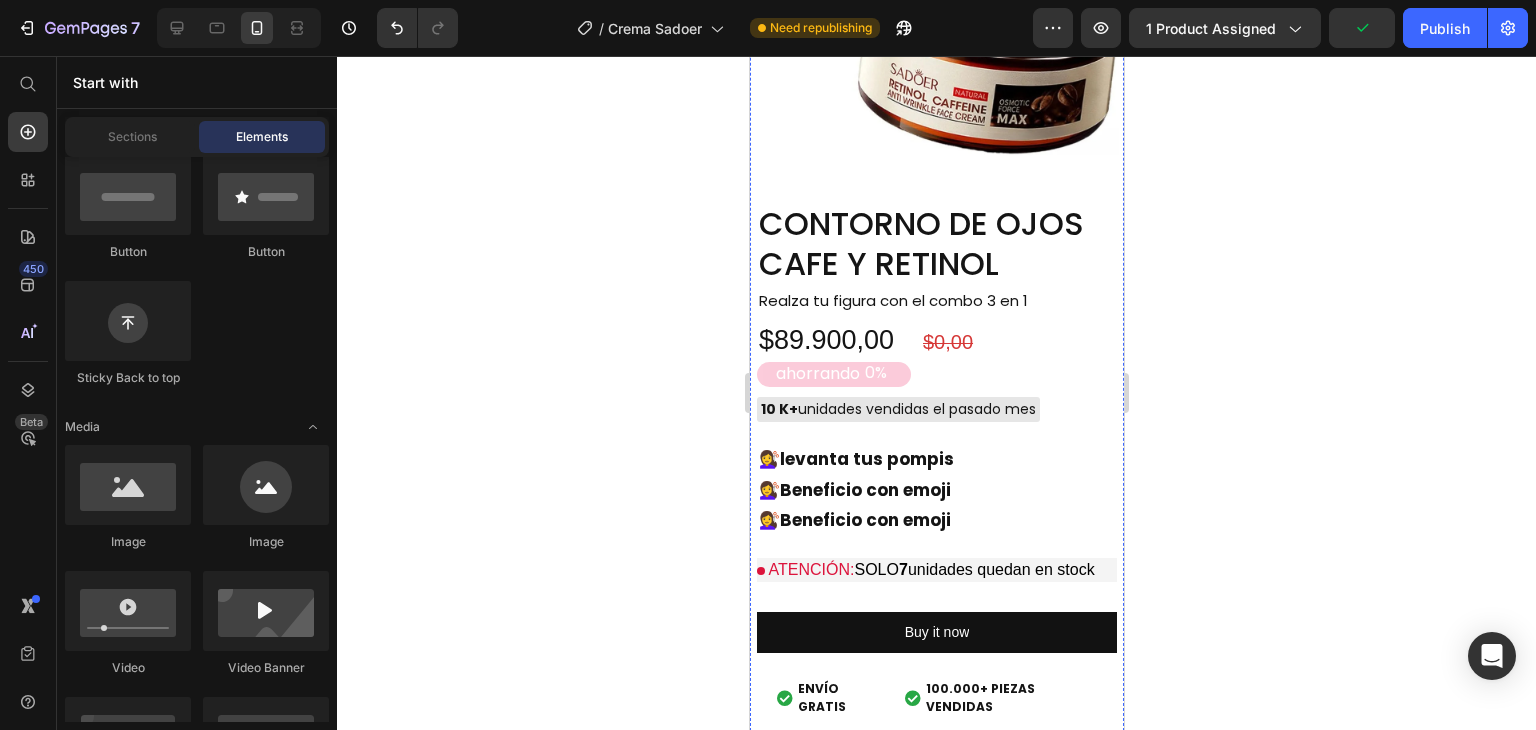 scroll, scrollTop: 6532, scrollLeft: 0, axis: vertical 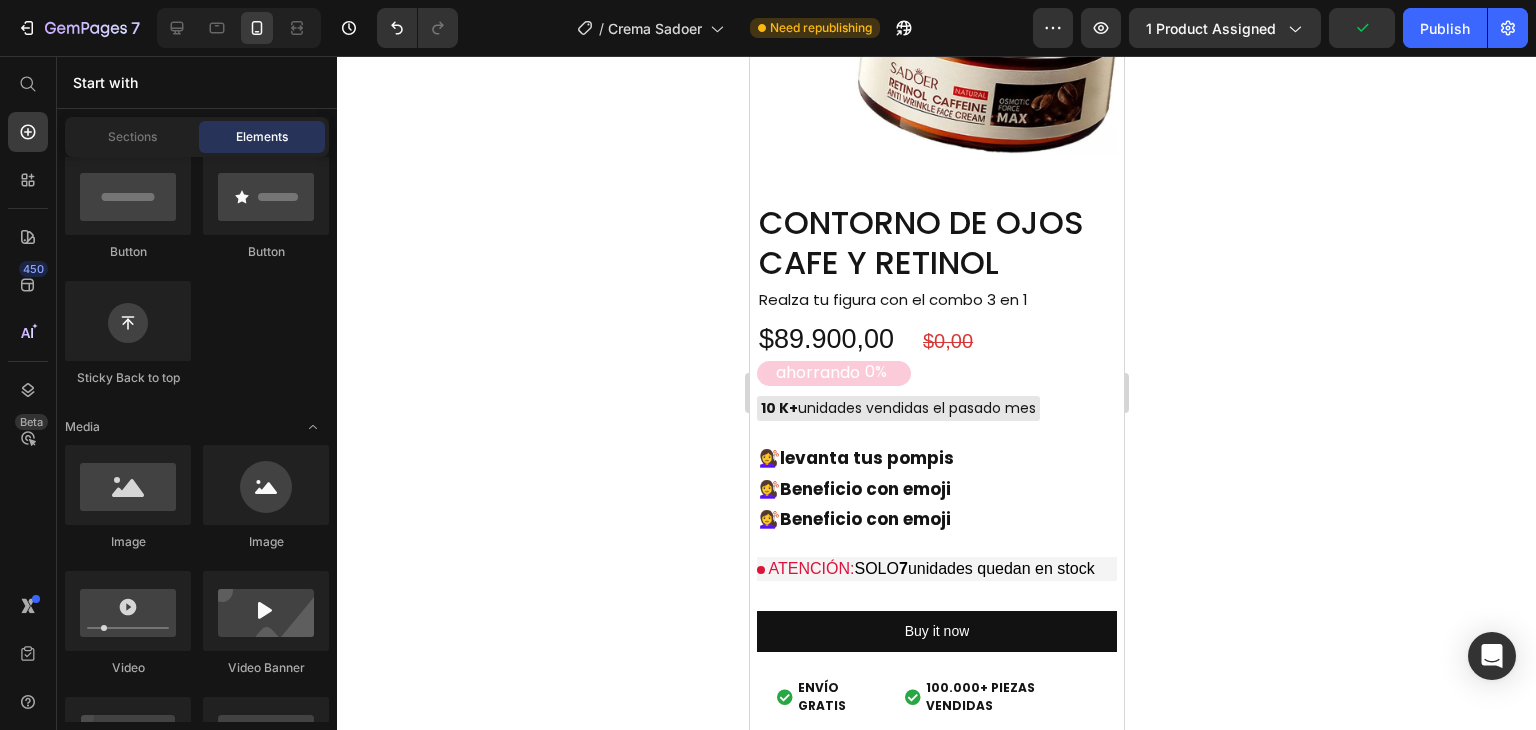 click 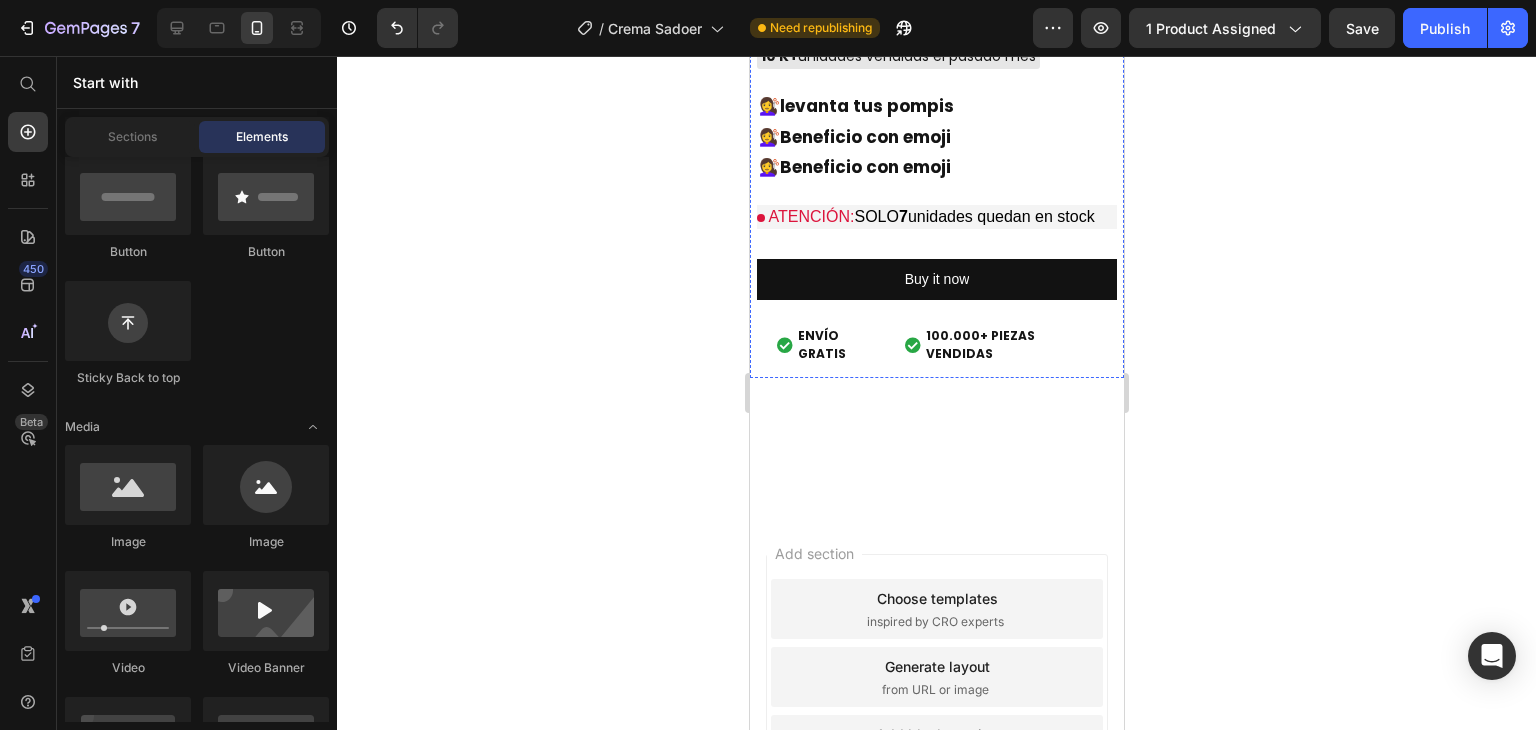 scroll, scrollTop: 6632, scrollLeft: 0, axis: vertical 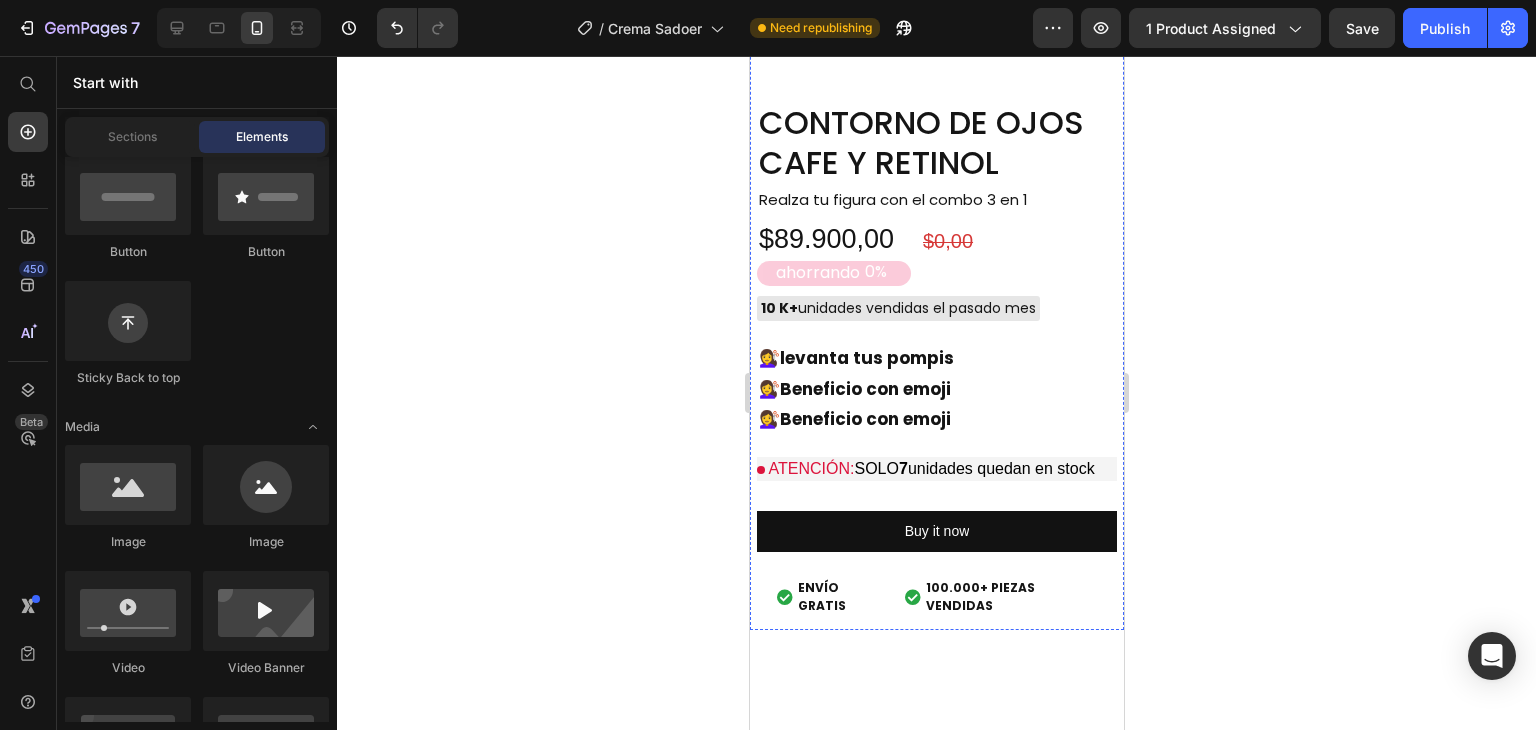 click at bounding box center [936, -637] 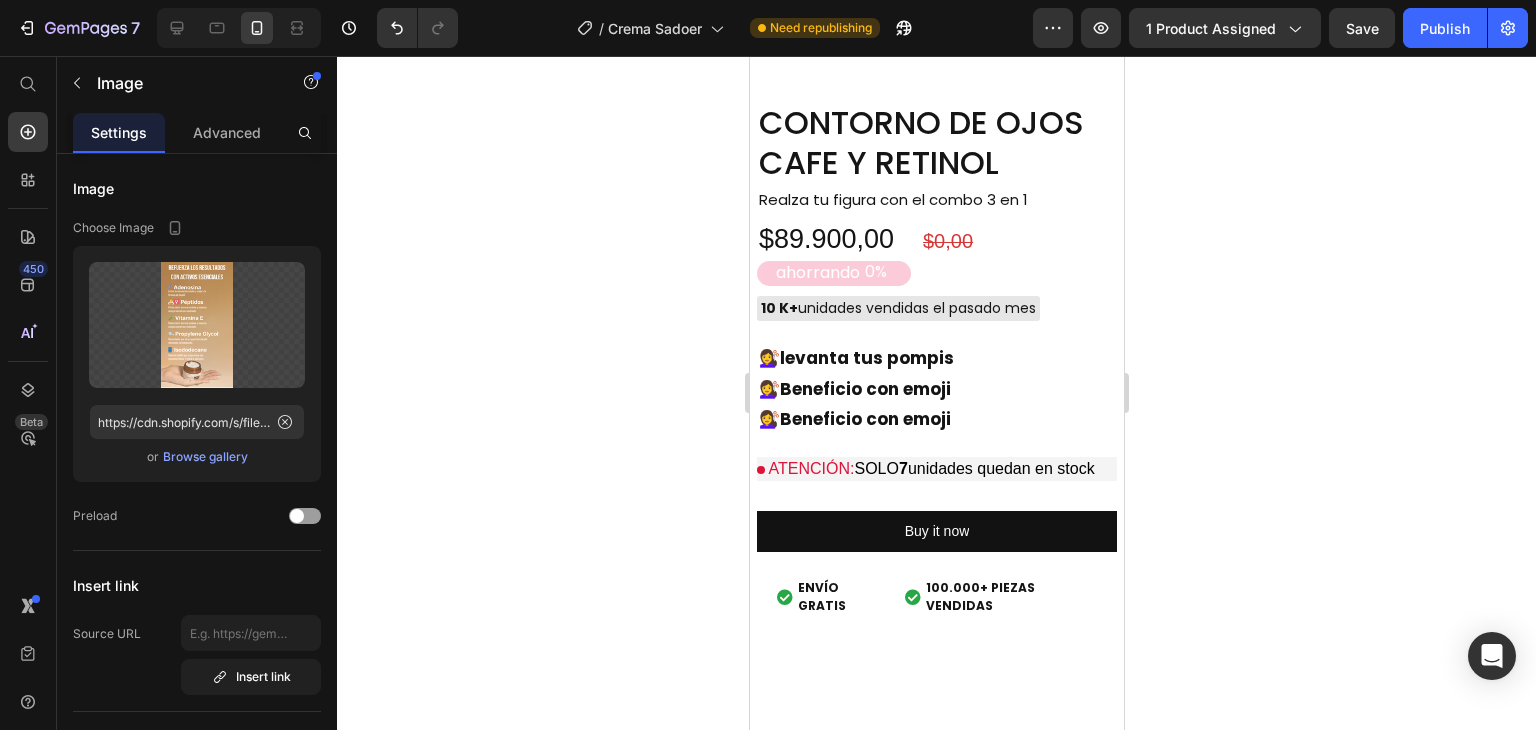 click 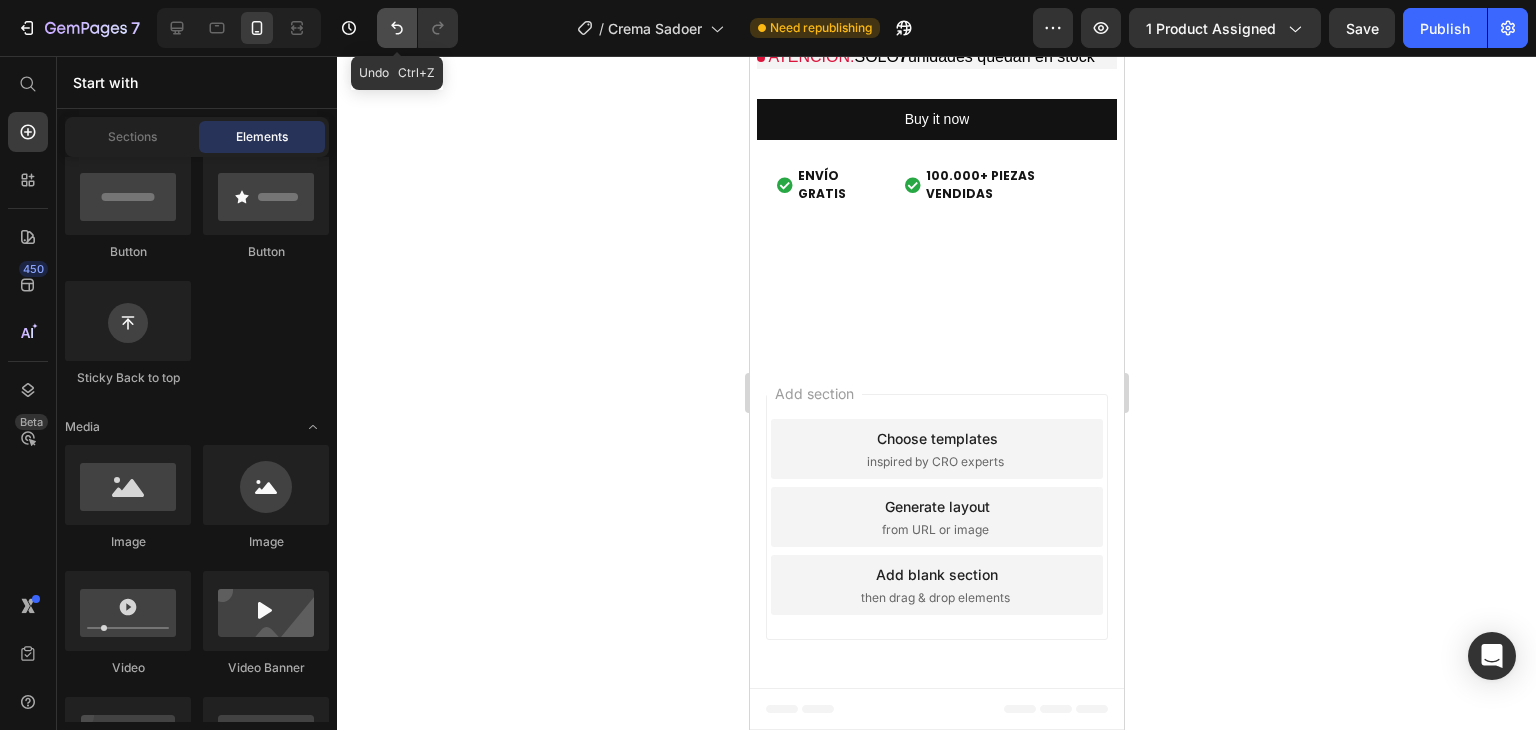 click 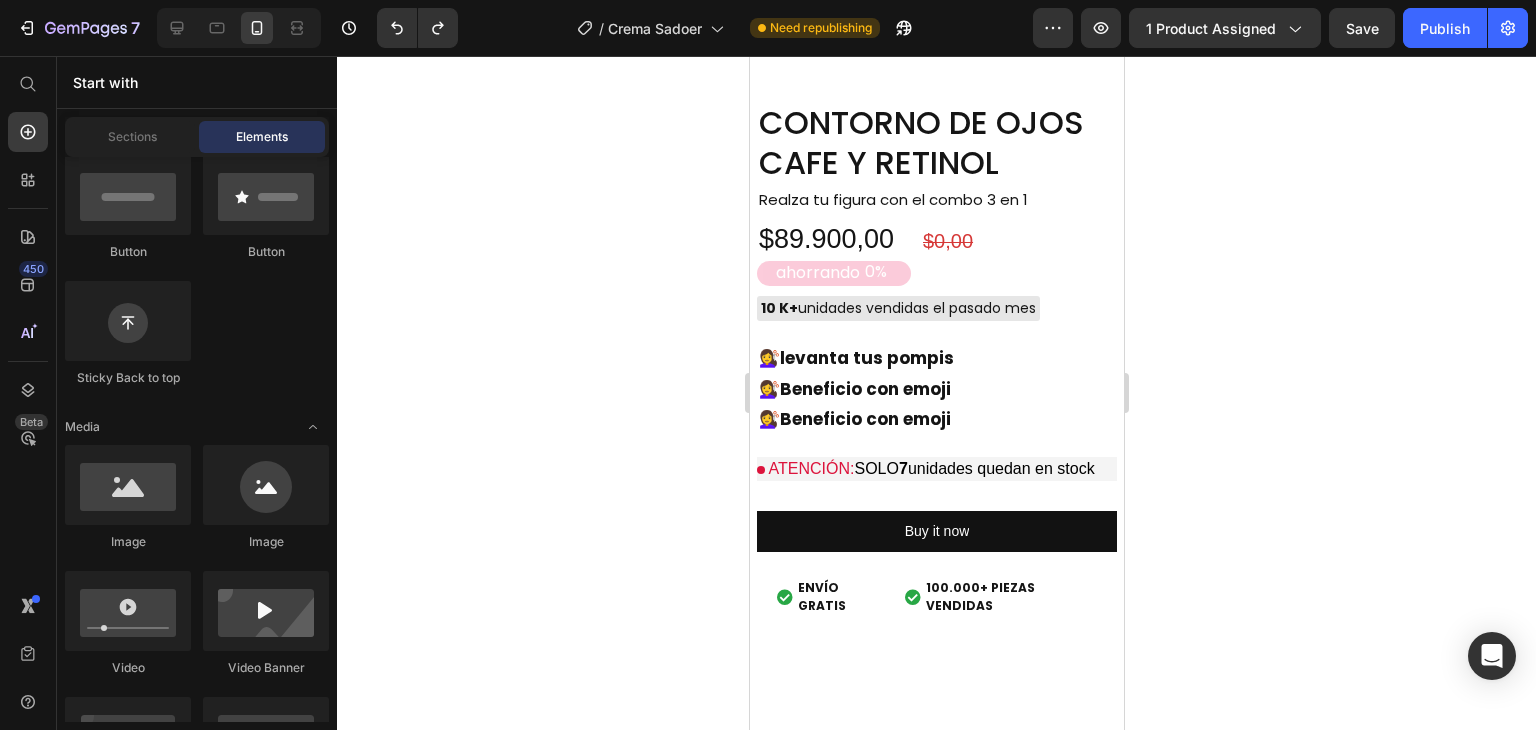 click at bounding box center [936, -637] 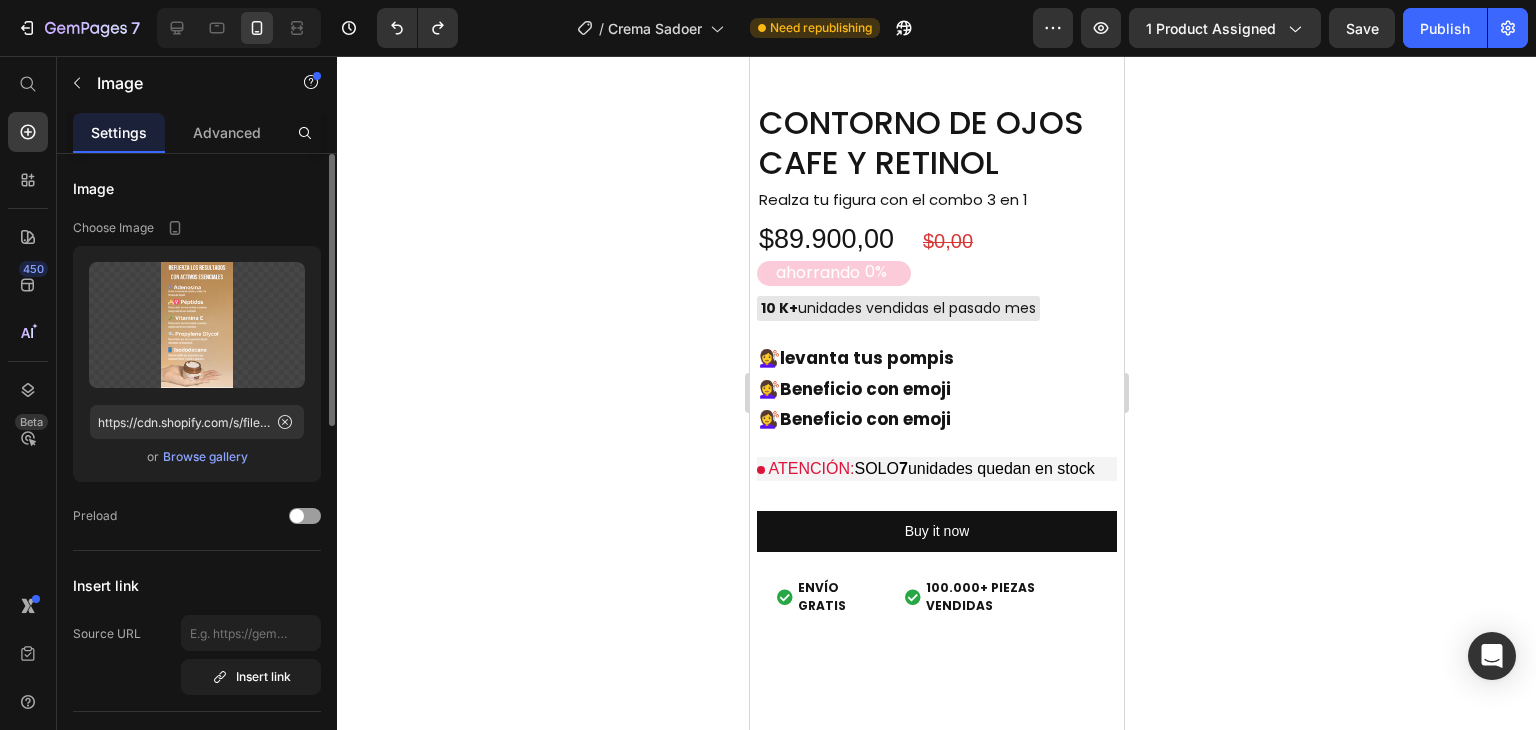 click on "Browse gallery" at bounding box center (205, 457) 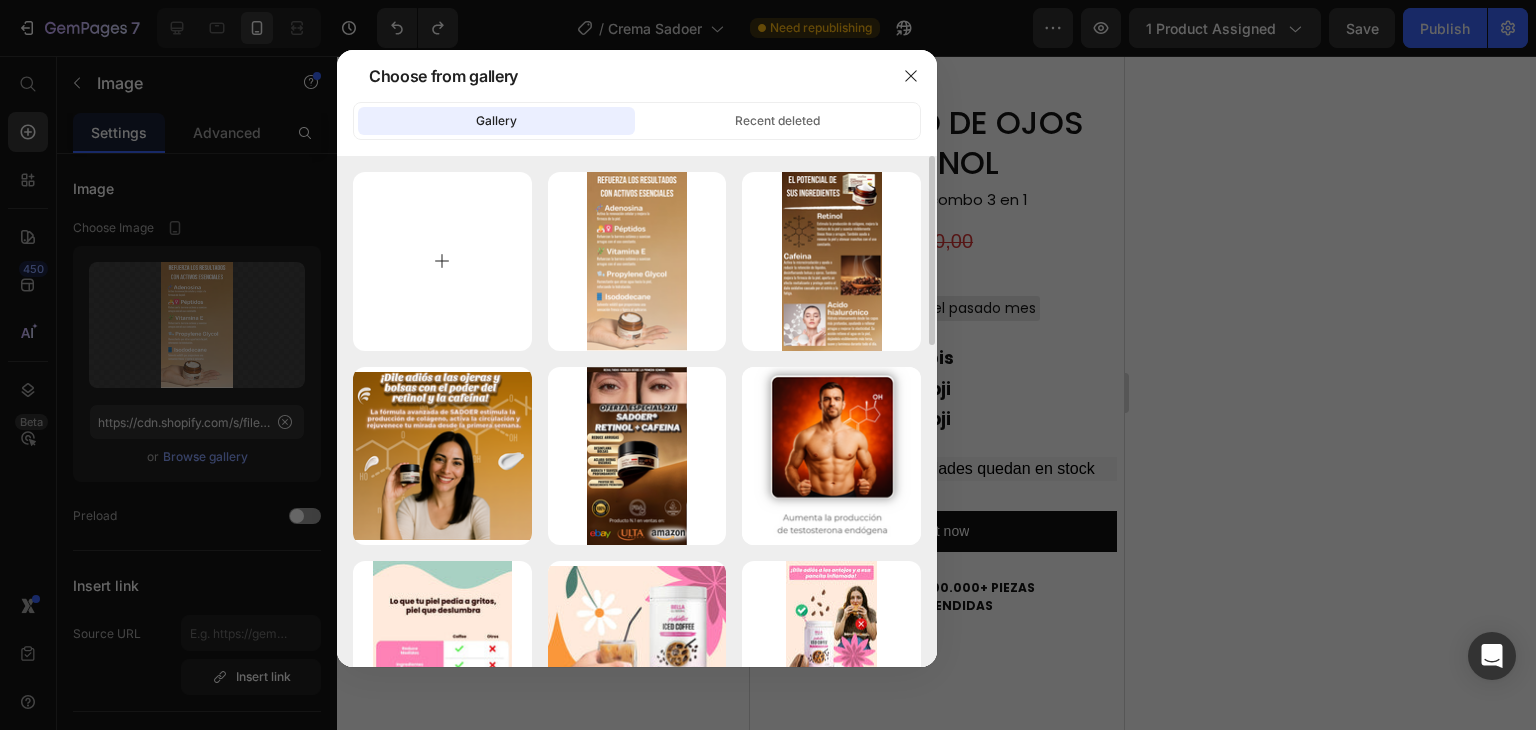 click at bounding box center (442, 261) 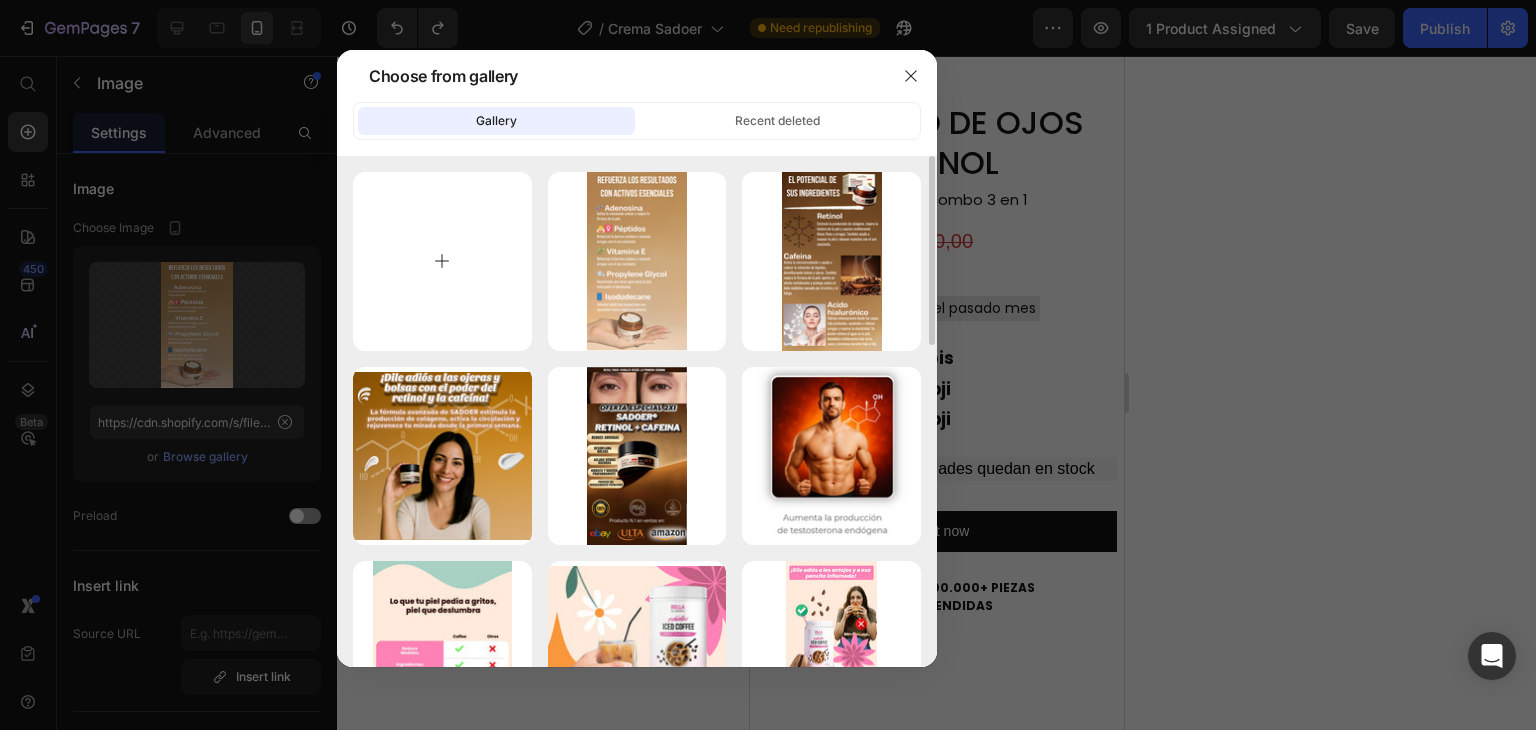 type on "C:\fakepath\2.png" 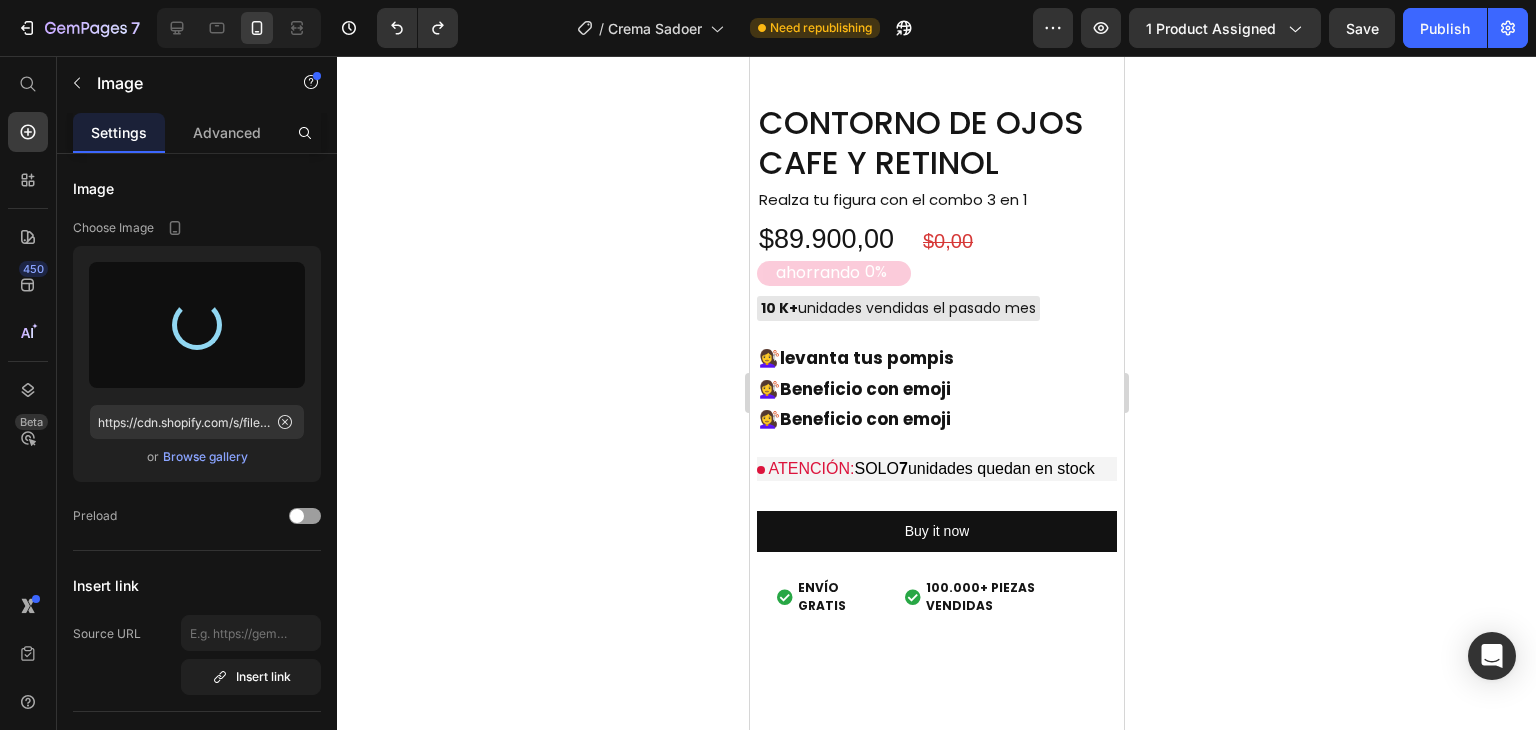 type on "https://cdn.shopify.com/s/files/1/0910/8740/5342/files/gempages_564407716122985483-3c515281-6370-4c02-8006-9766dbd96df8.png" 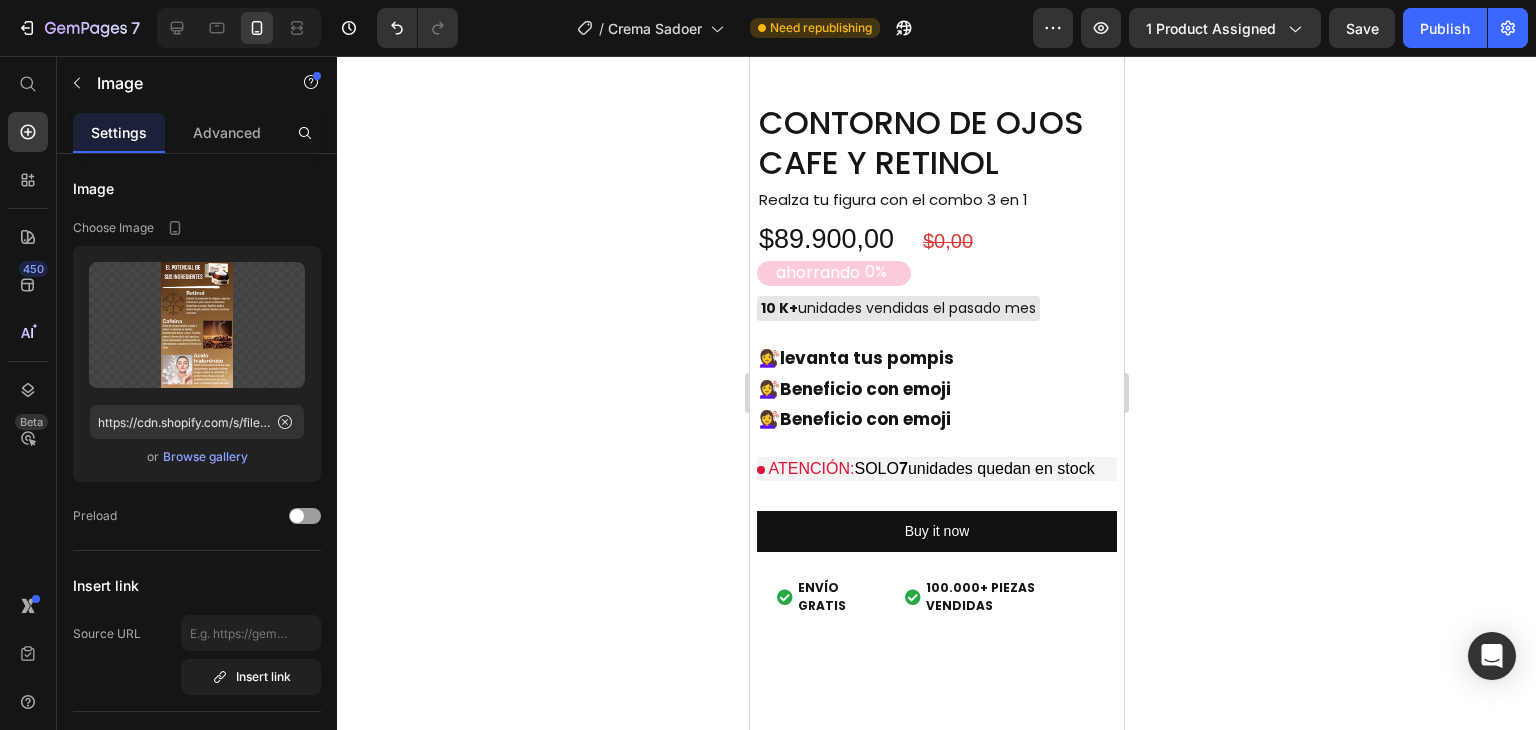 click at bounding box center (936, -637) 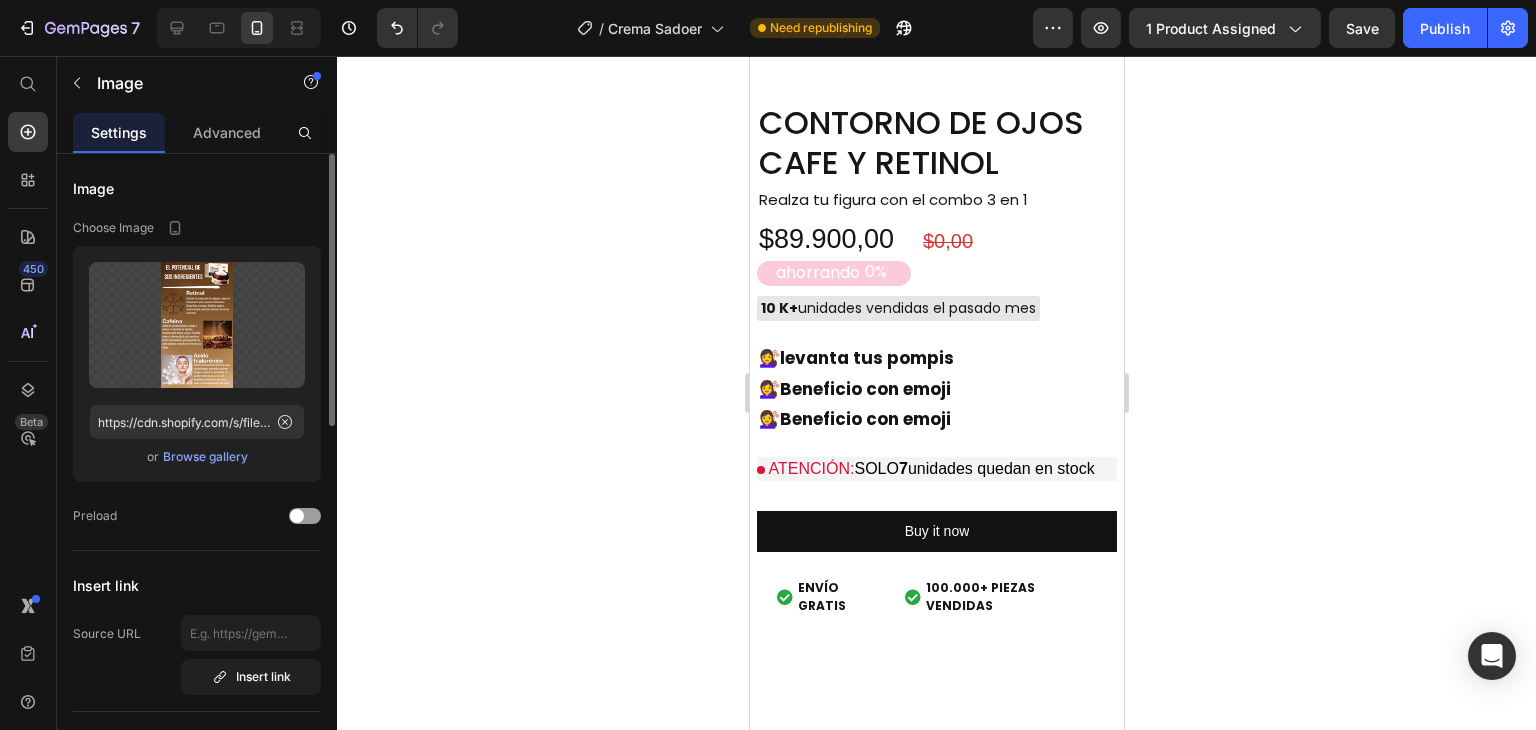 click on "Browse gallery" at bounding box center (205, 457) 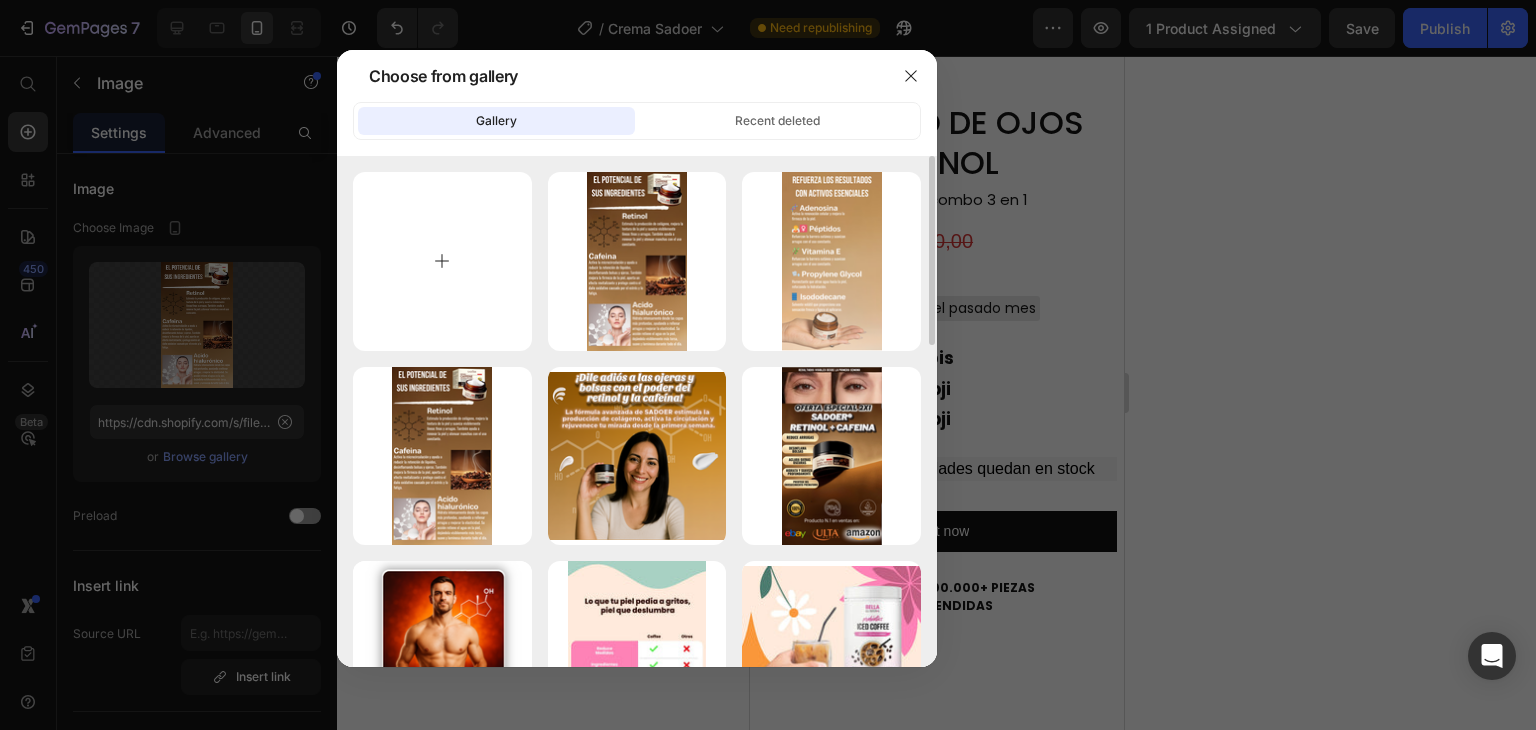 click at bounding box center [442, 261] 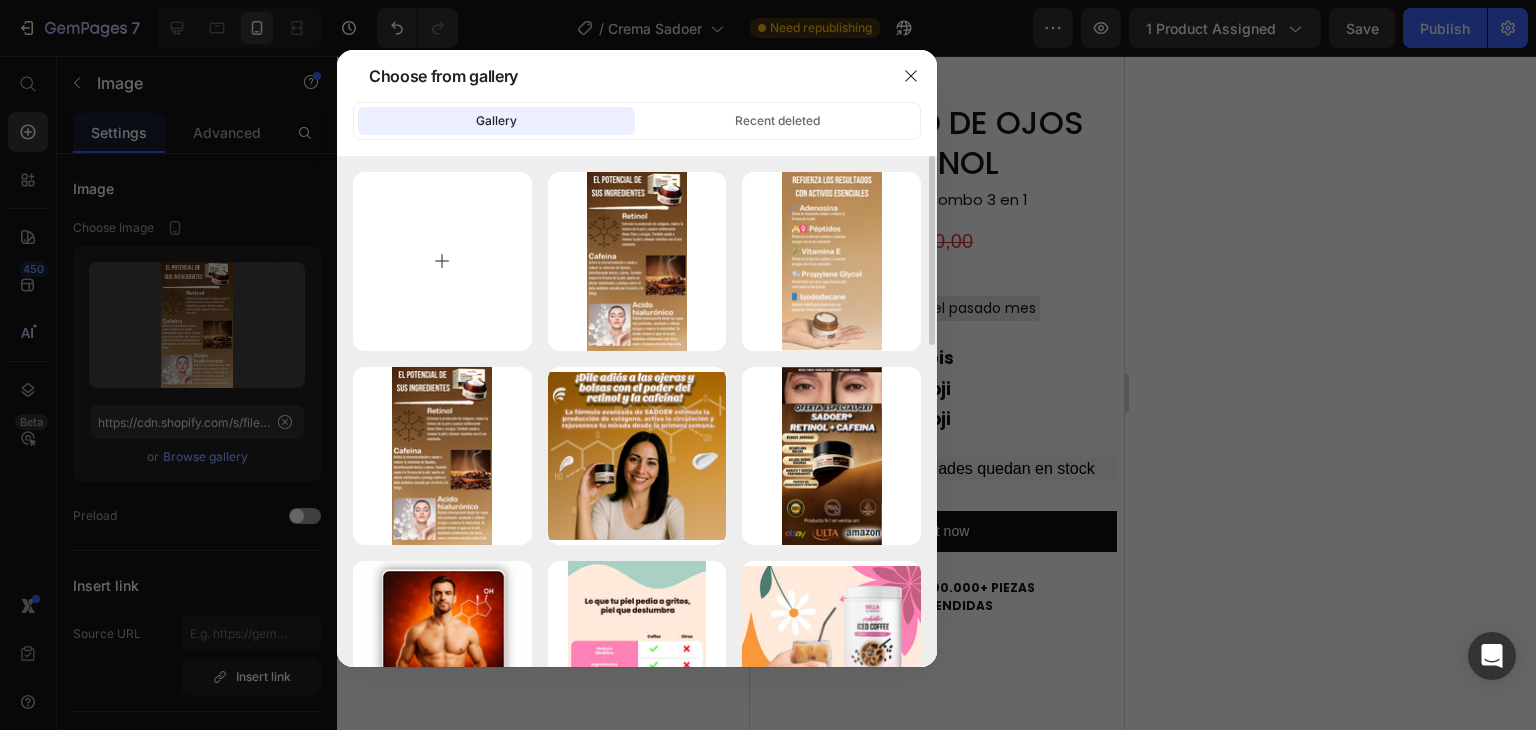 type on "C:\fakepath\3.png" 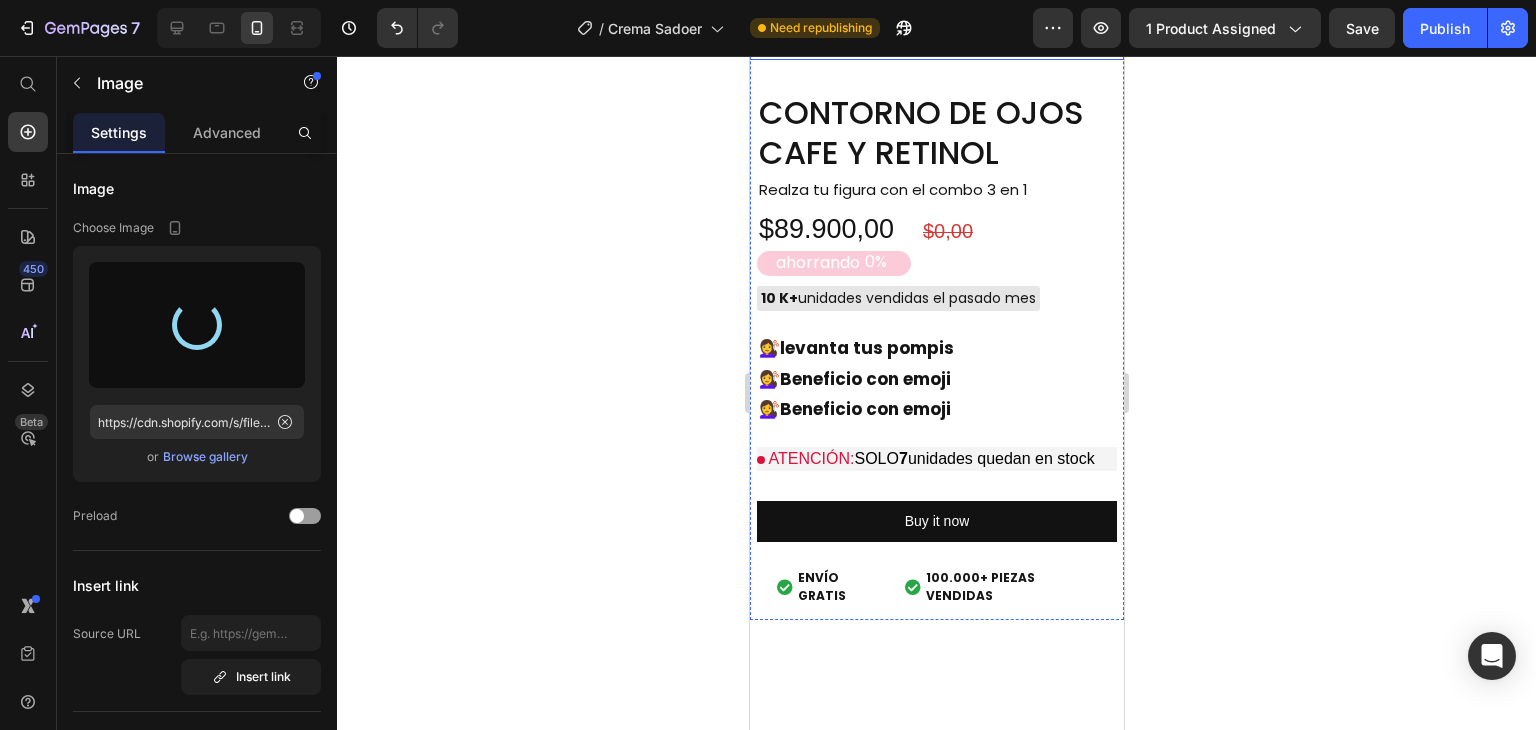 scroll, scrollTop: 6632, scrollLeft: 0, axis: vertical 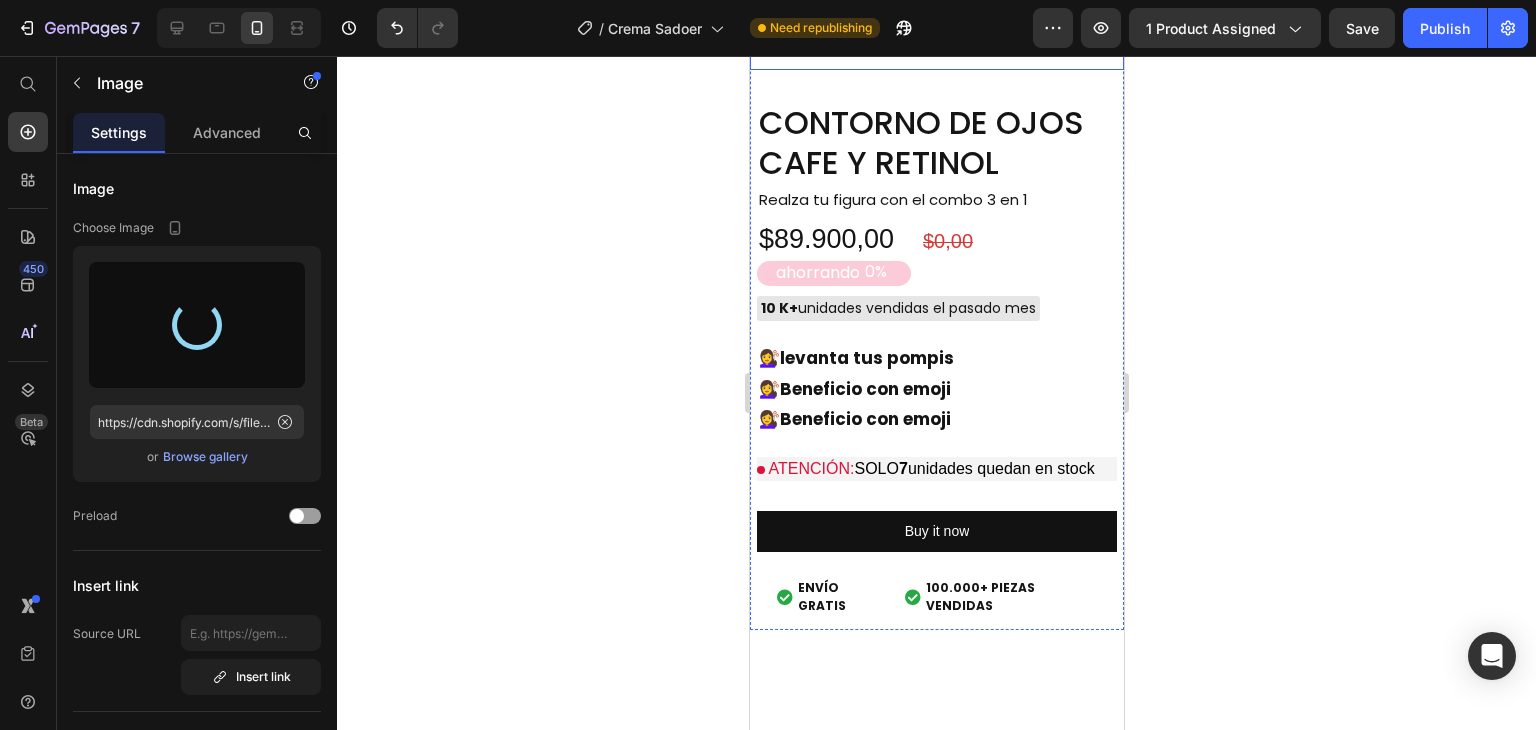 type on "https://cdn.shopify.com/s/files/1/0910/8740/5342/files/gempages_564407716122985483-cd65a54b-af5f-45c9-9749-62acba20e833.png" 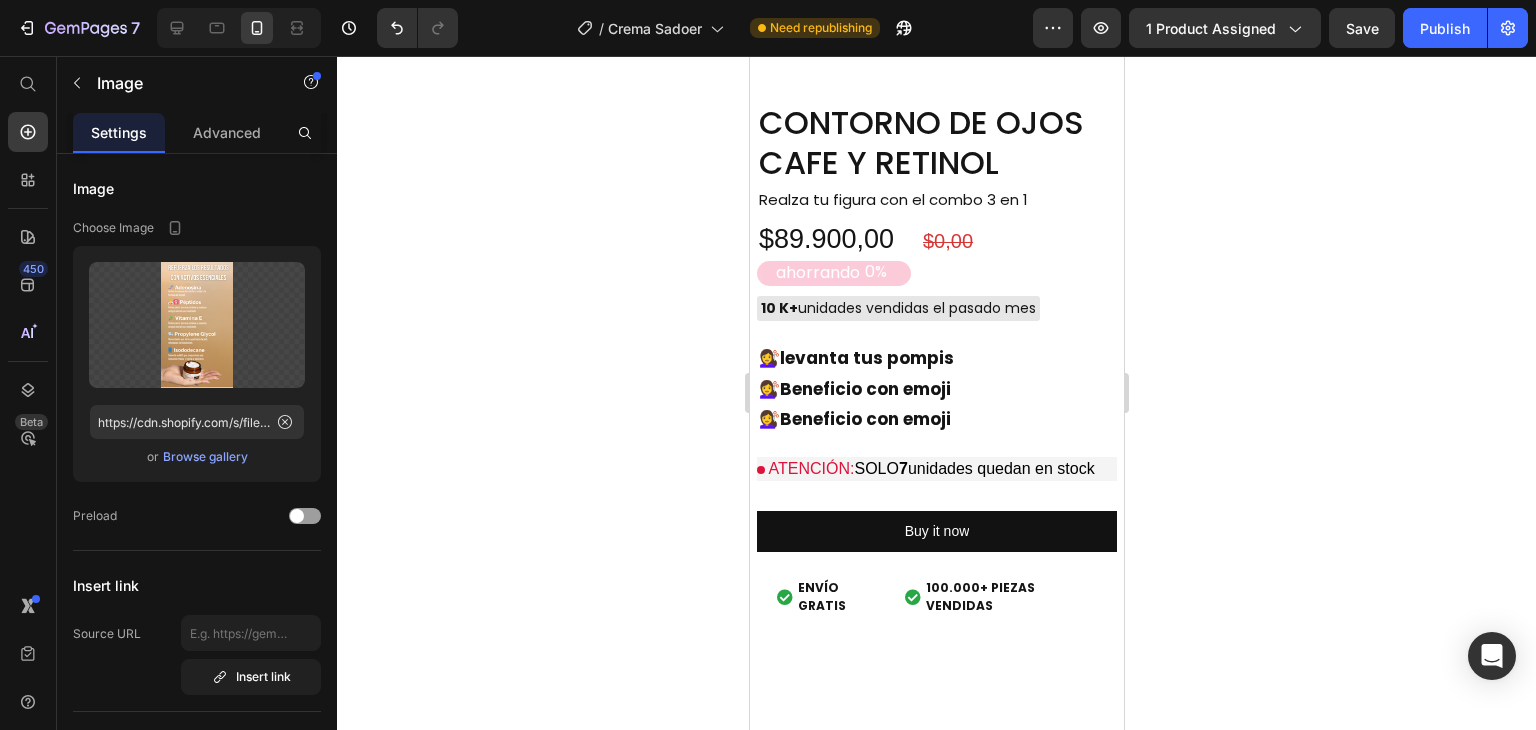 click 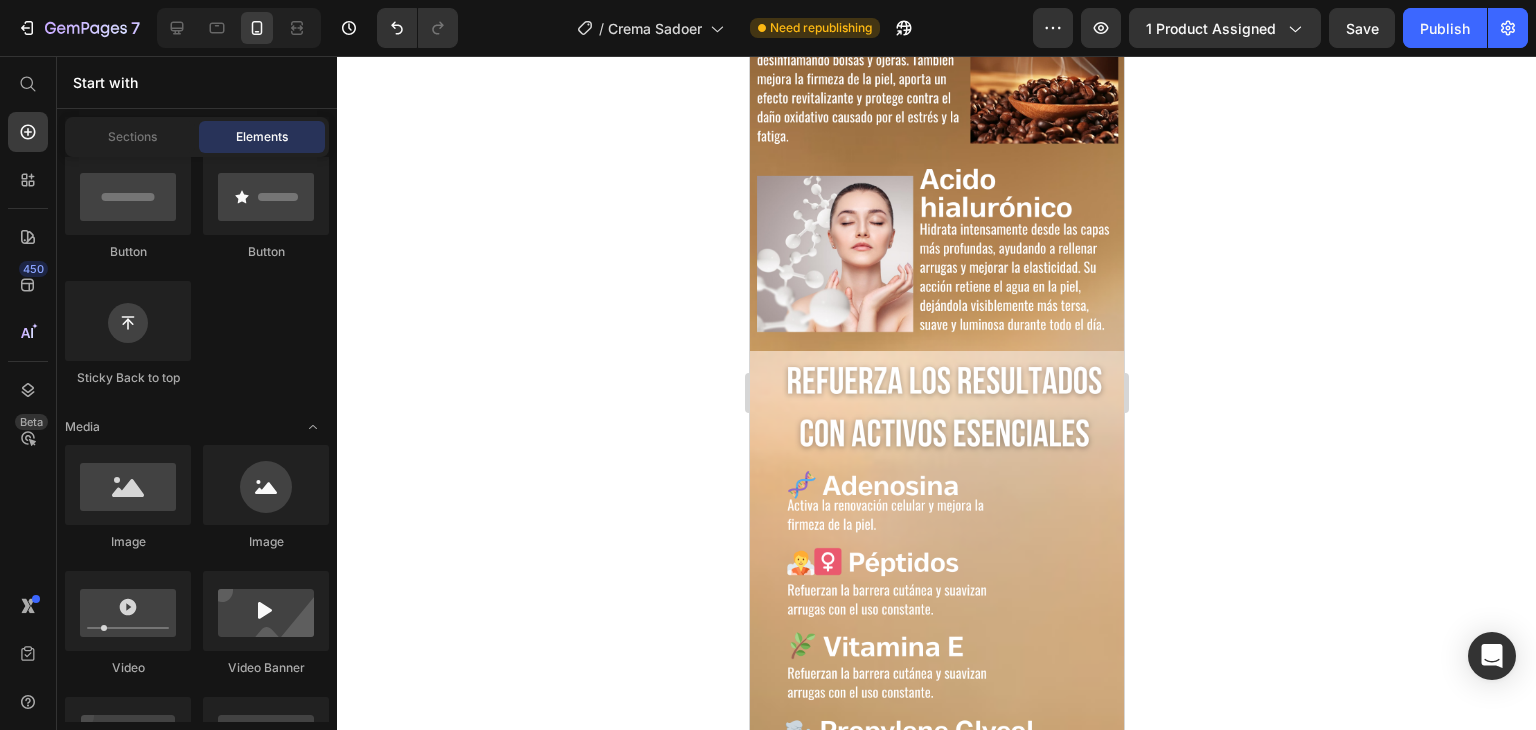scroll, scrollTop: 5132, scrollLeft: 0, axis: vertical 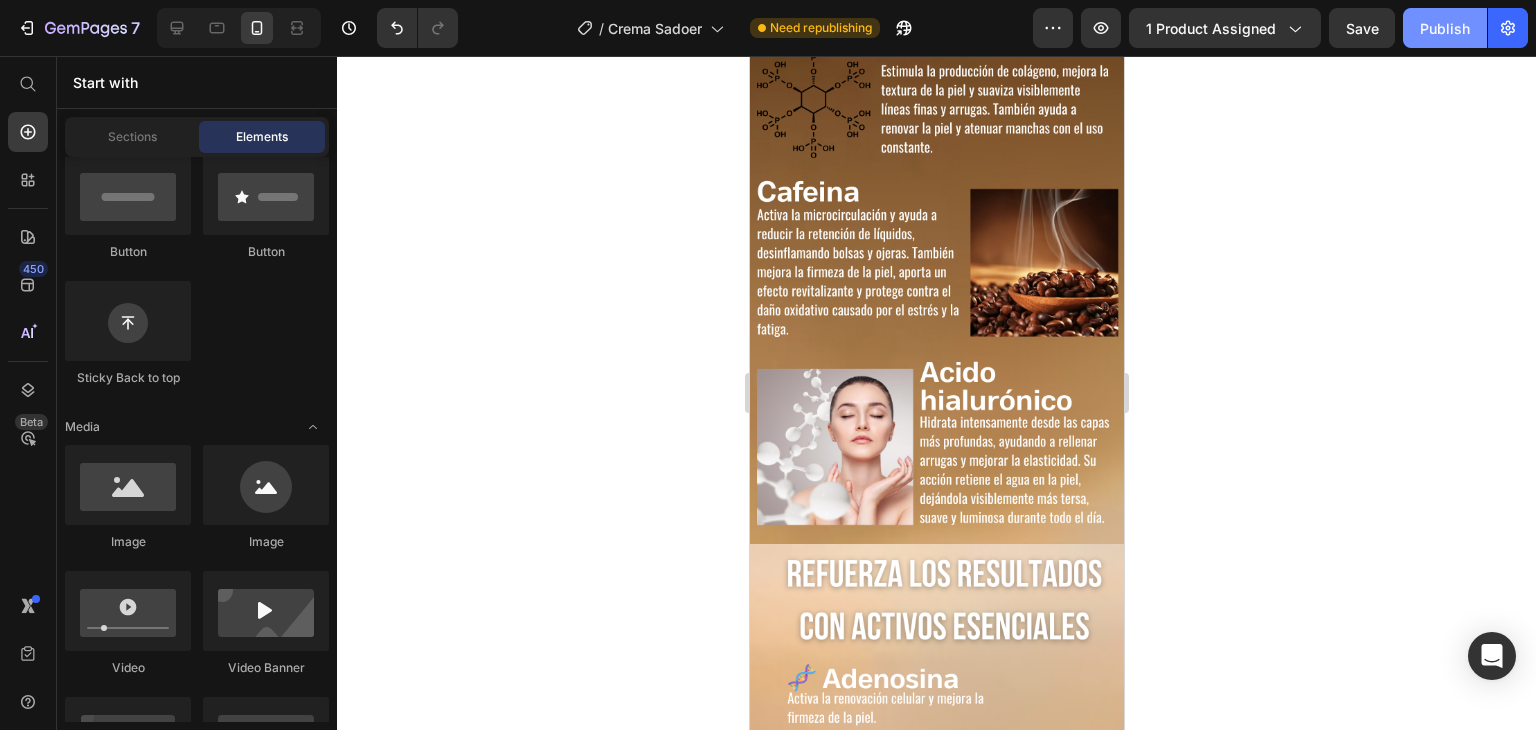 click on "Publish" at bounding box center [1445, 28] 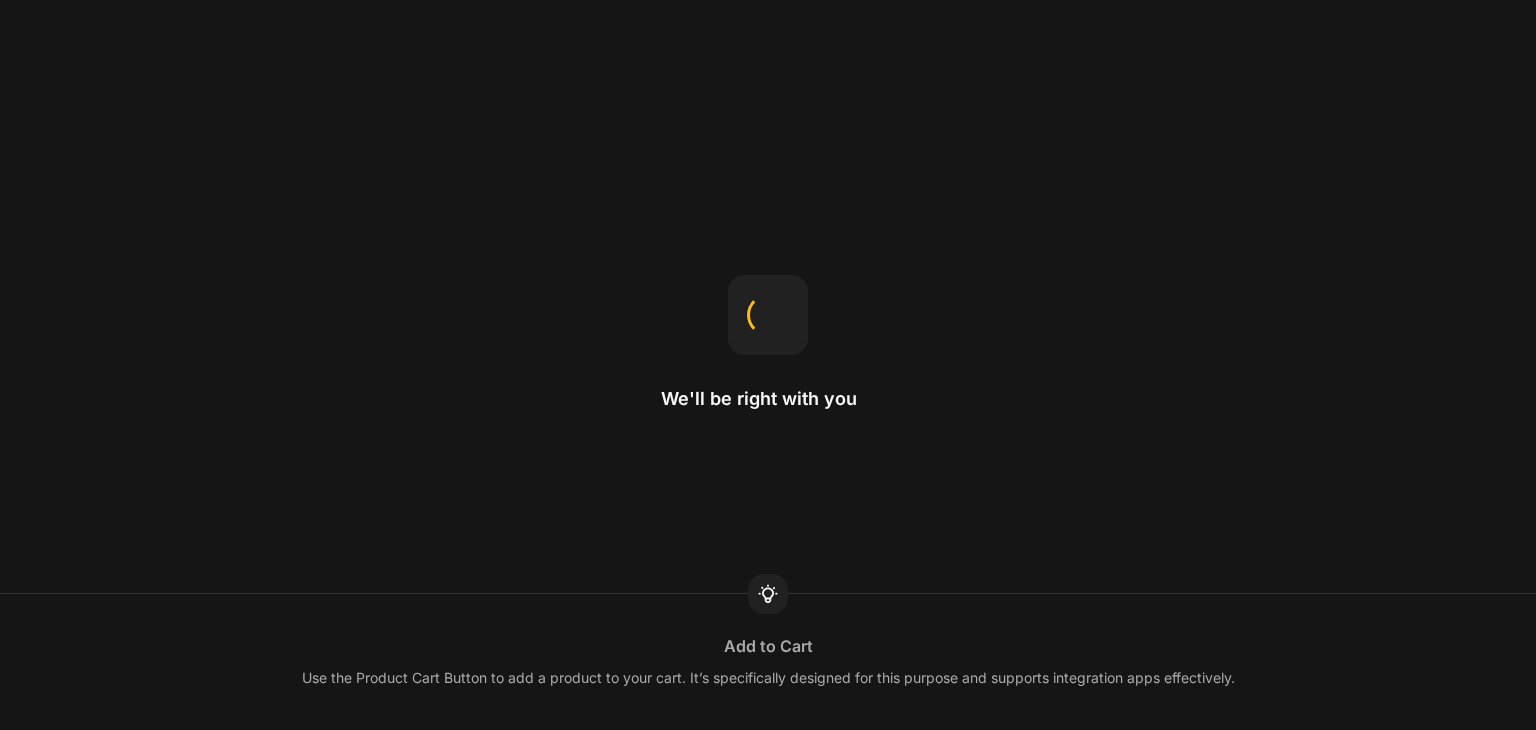 scroll, scrollTop: 0, scrollLeft: 0, axis: both 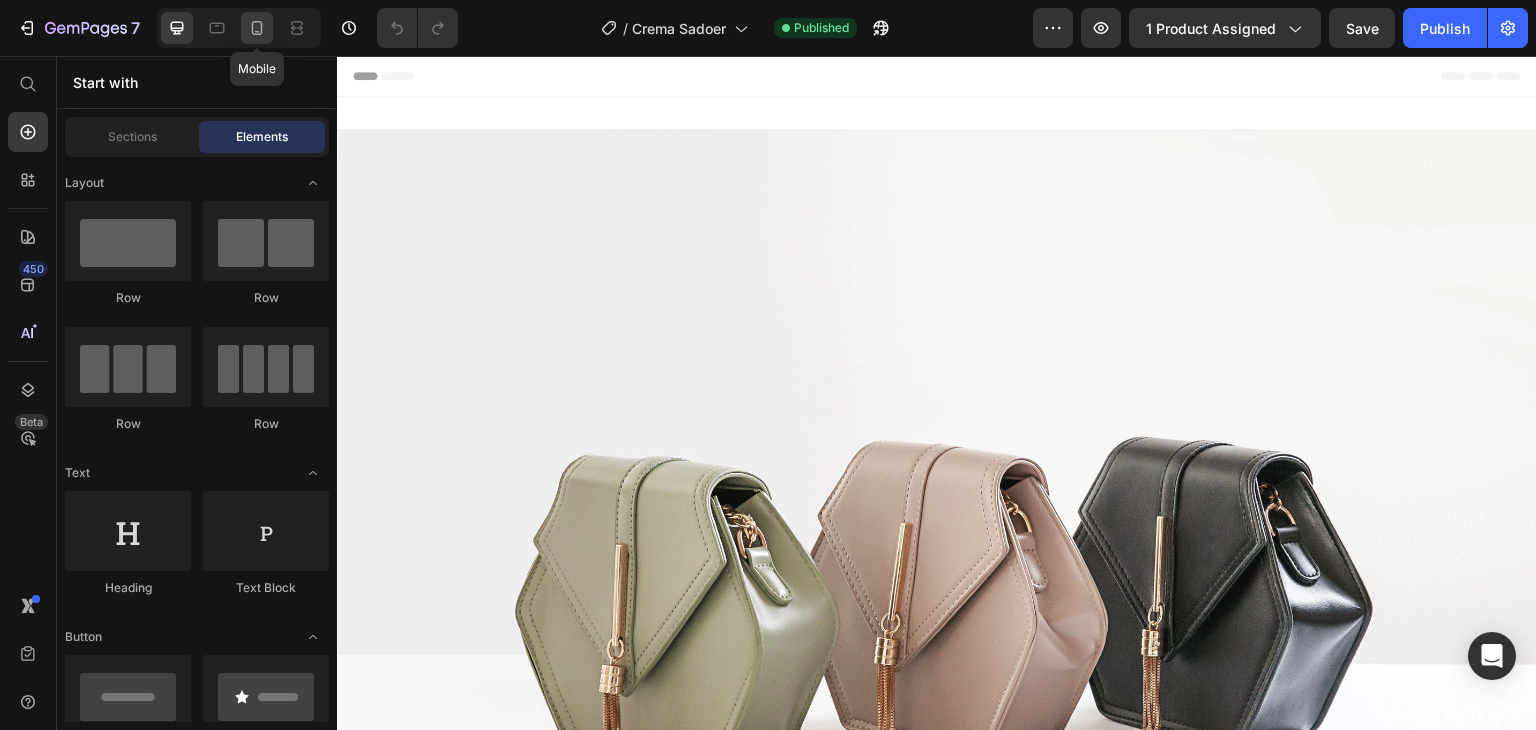 click 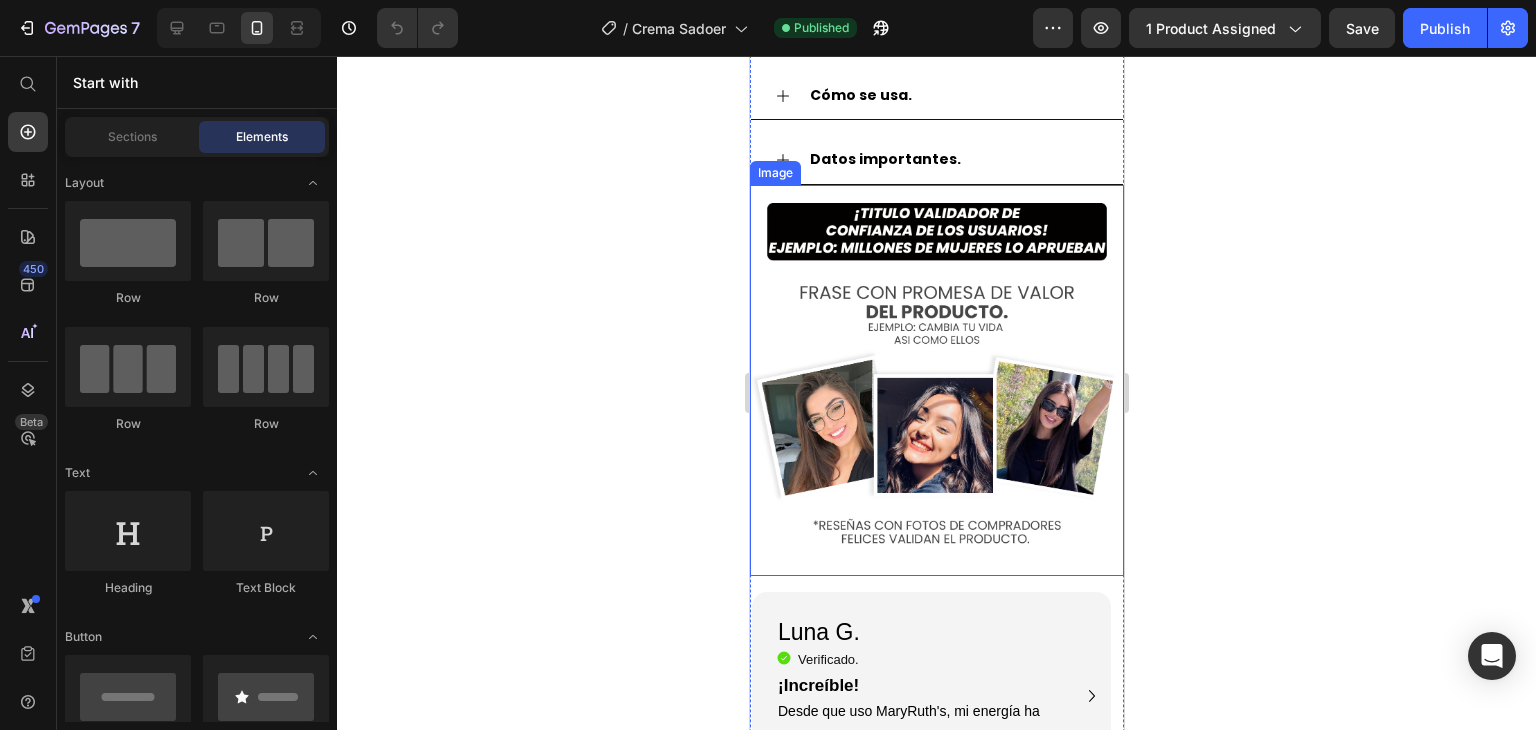 scroll, scrollTop: 2600, scrollLeft: 0, axis: vertical 